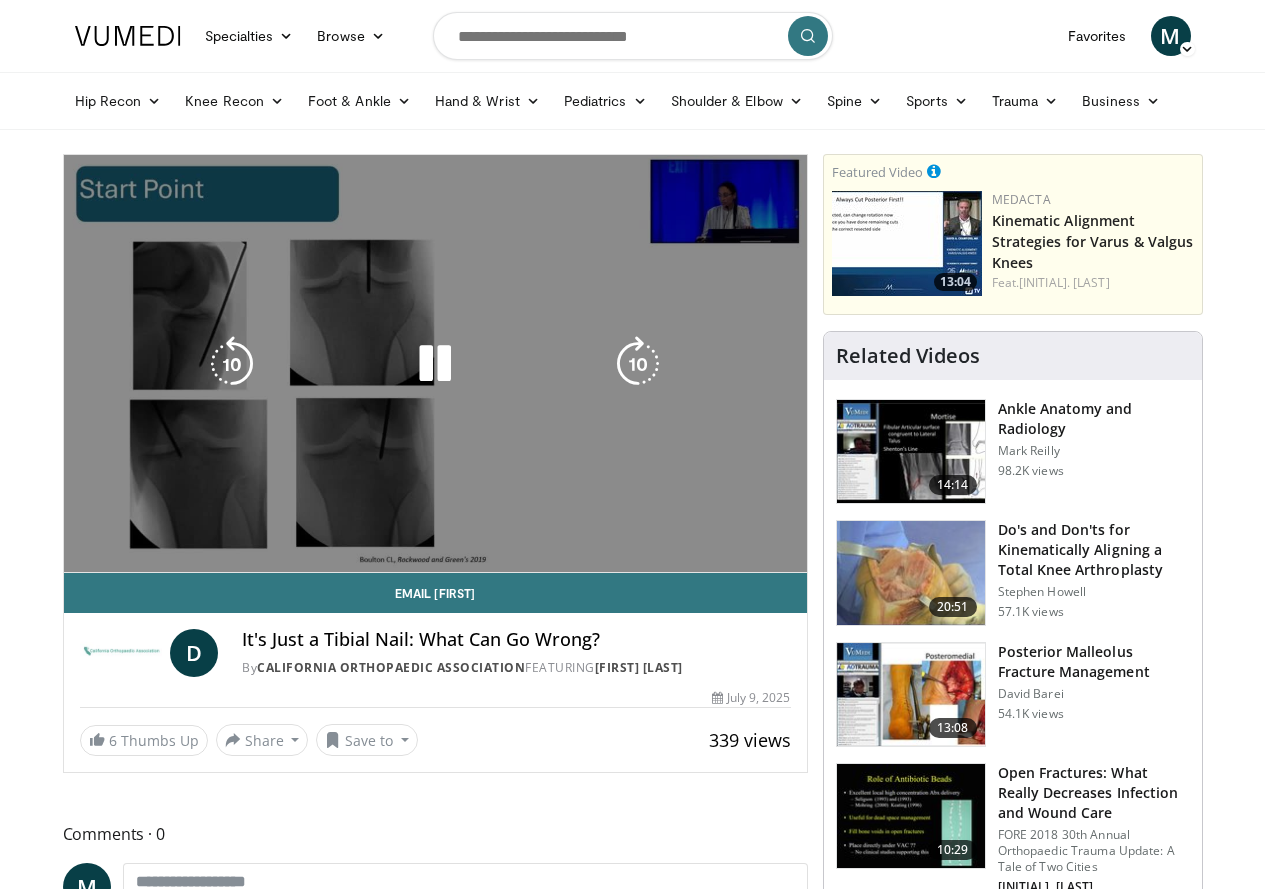 scroll, scrollTop: 0, scrollLeft: 0, axis: both 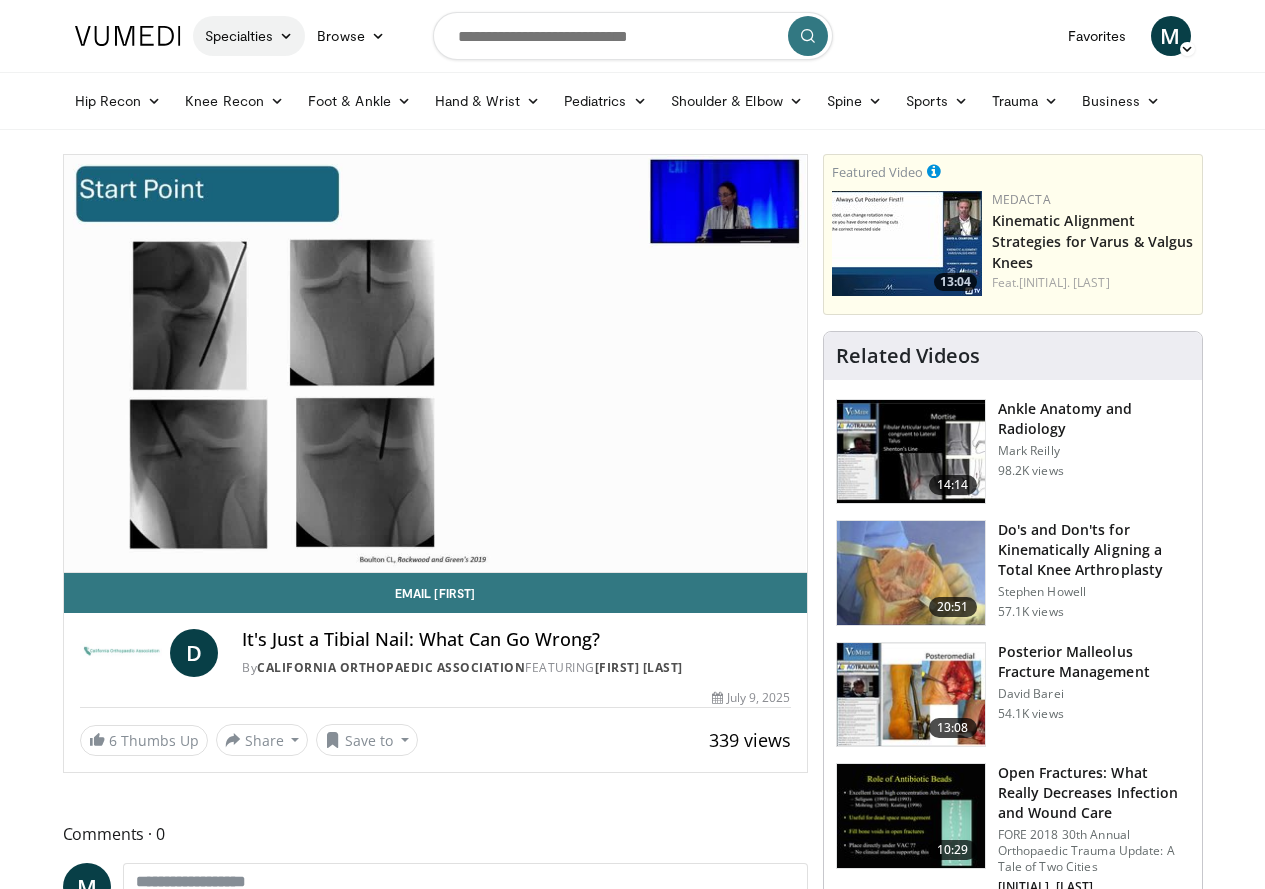 click on "Specialties" at bounding box center (249, 36) 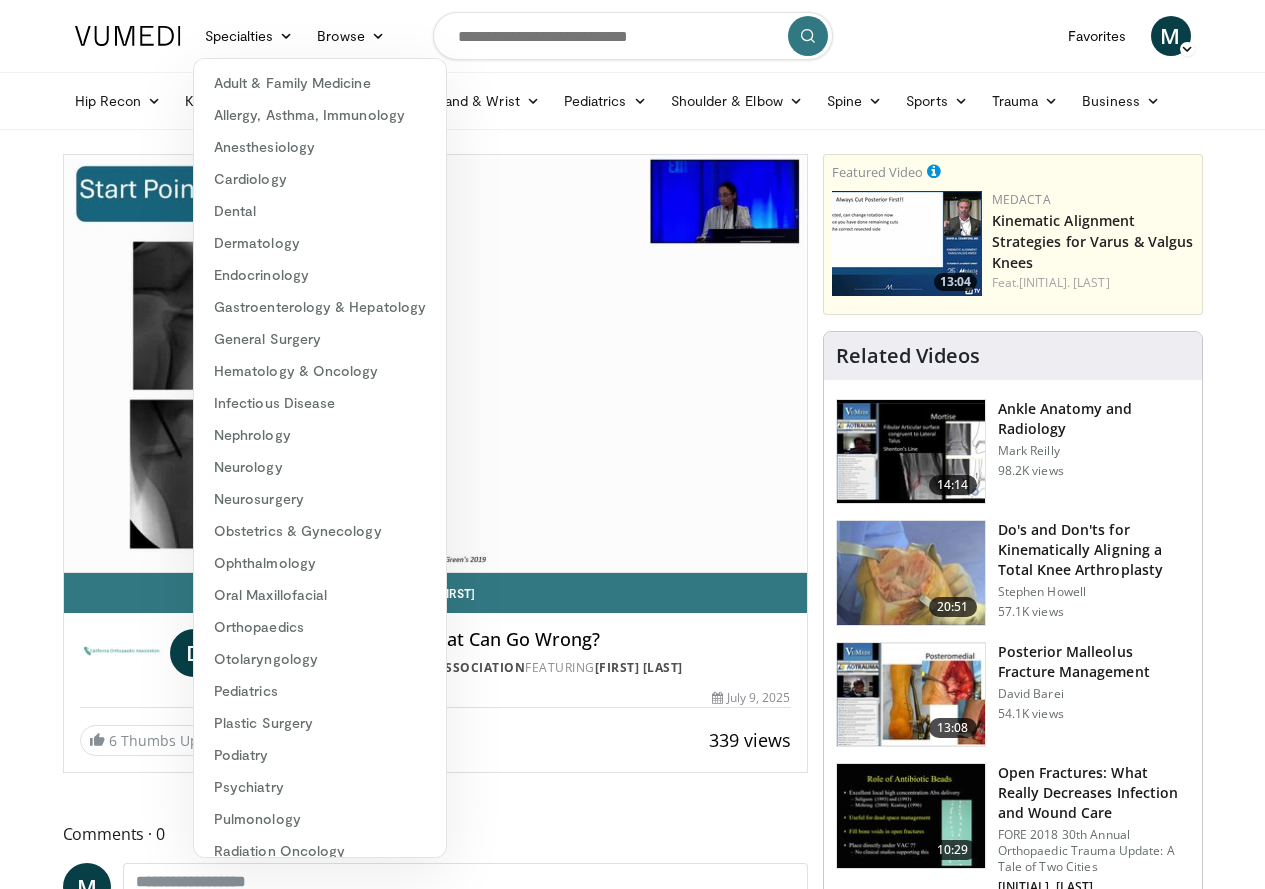 click on "Specialties
Adult & Family Medicine
Allergy, Asthma, Immunology
Anesthesiology
Cardiology
Dental
Dermatology
Endocrinology
Gastroenterology & Hepatology
General Surgery
Hematology & Oncology
Infectious Disease
Nephrology
Neurology
Neurosurgery
Obstetrics & Gynecology
Ophthalmology
Oral Maxillofacial
Orthopaedics
Otolaryngology
Pediatrics
Plastic Surgery
Podiatry
Psychiatry
Pulmonology
Radiation Oncology
Radiology
Rheumatology
Urology
Browse
M" at bounding box center [633, 36] 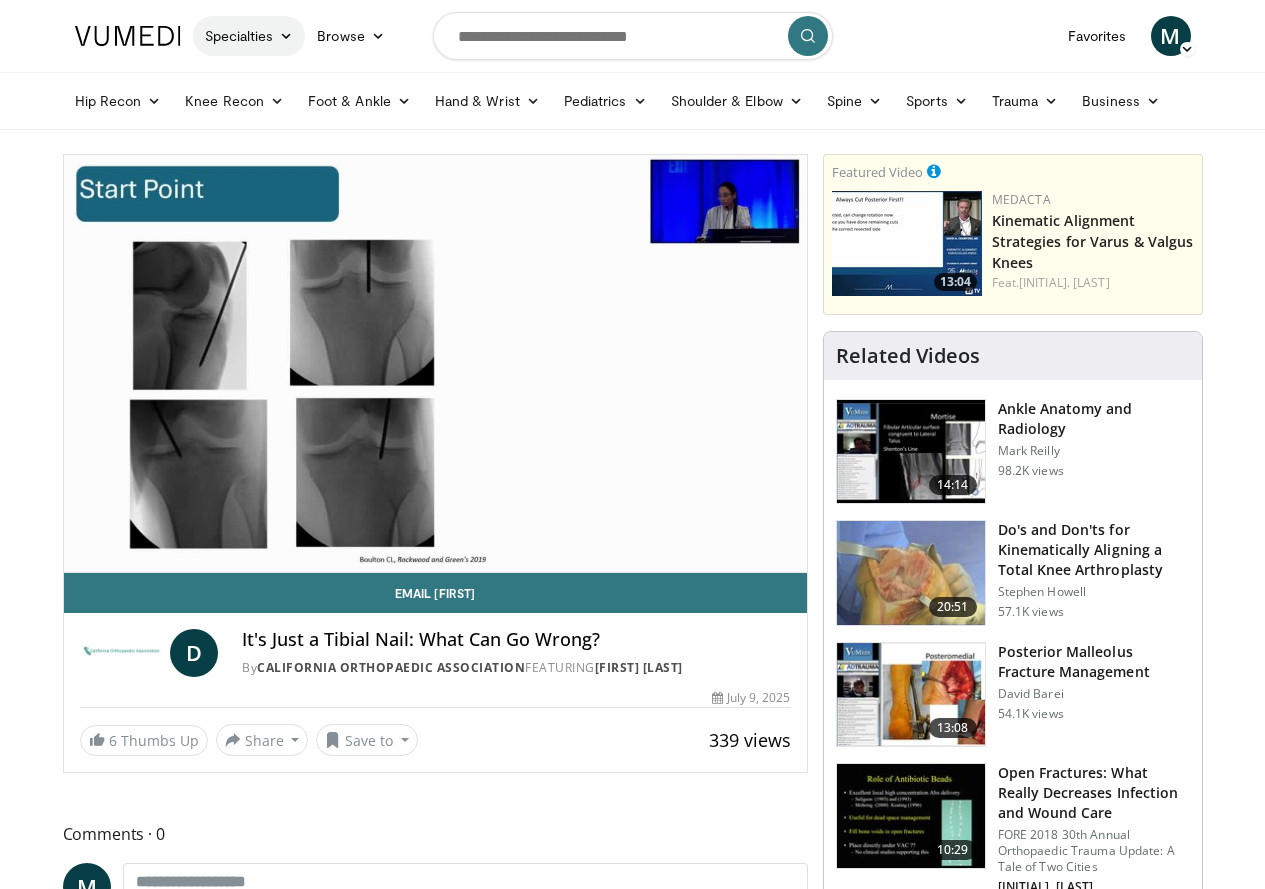 click at bounding box center (286, 36) 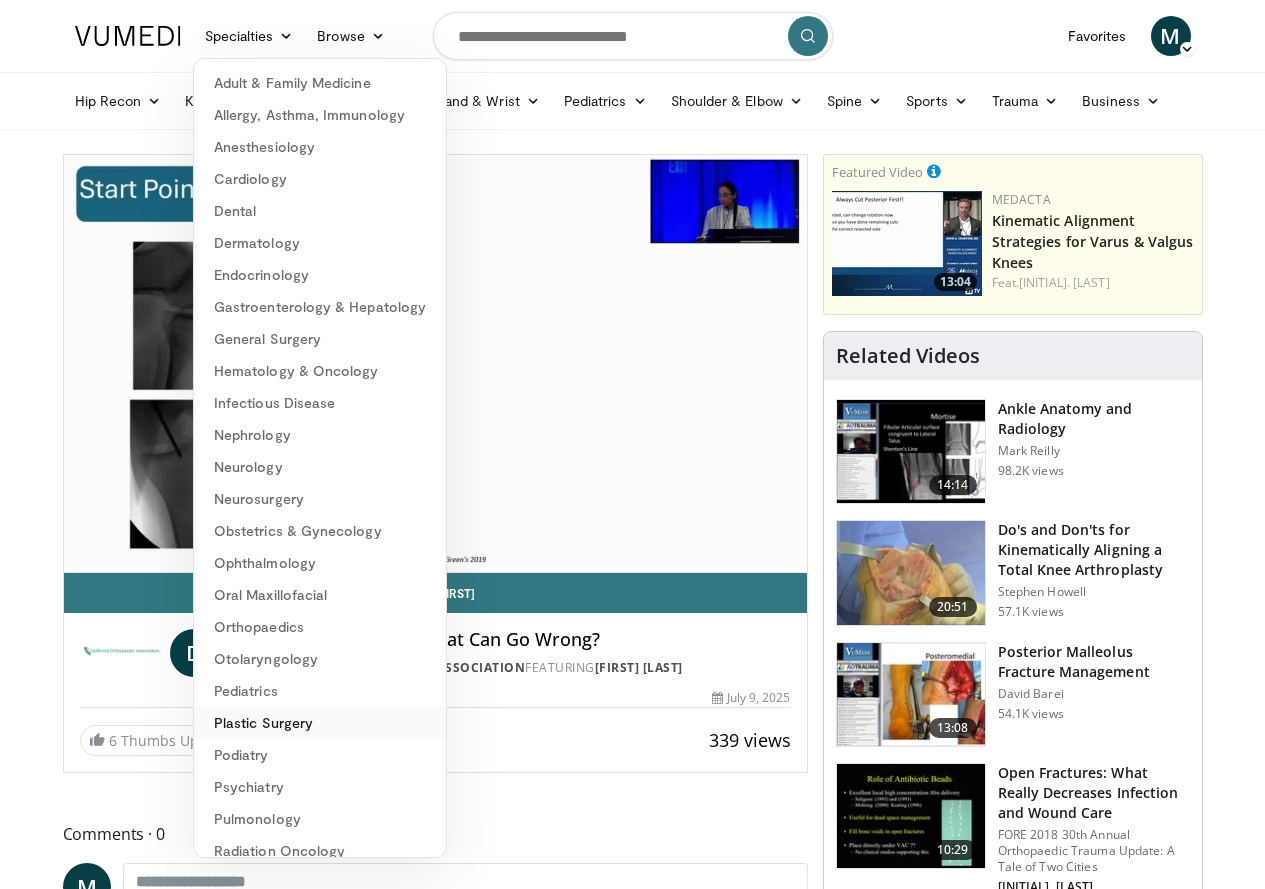 scroll, scrollTop: 114, scrollLeft: 0, axis: vertical 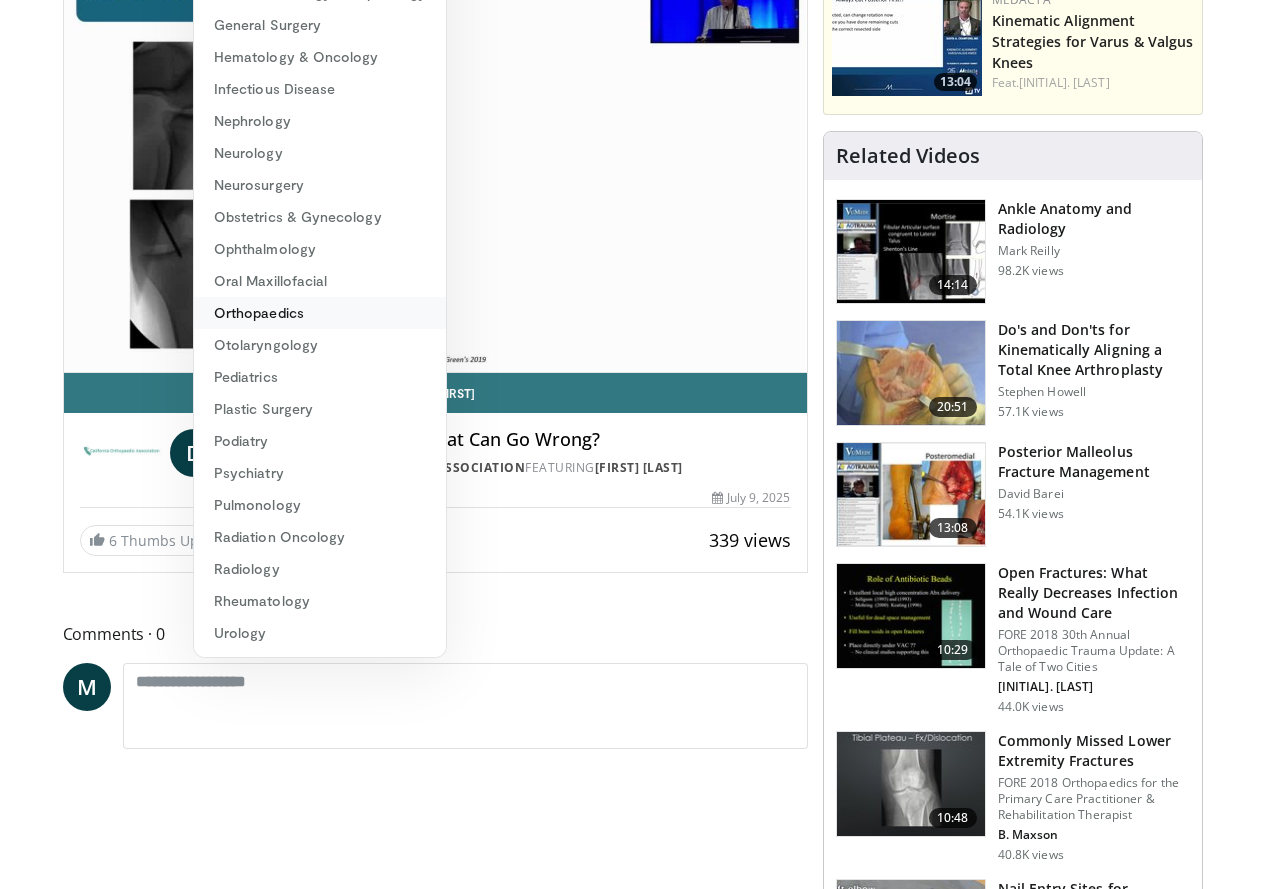 click on "Orthopaedics" at bounding box center (320, 313) 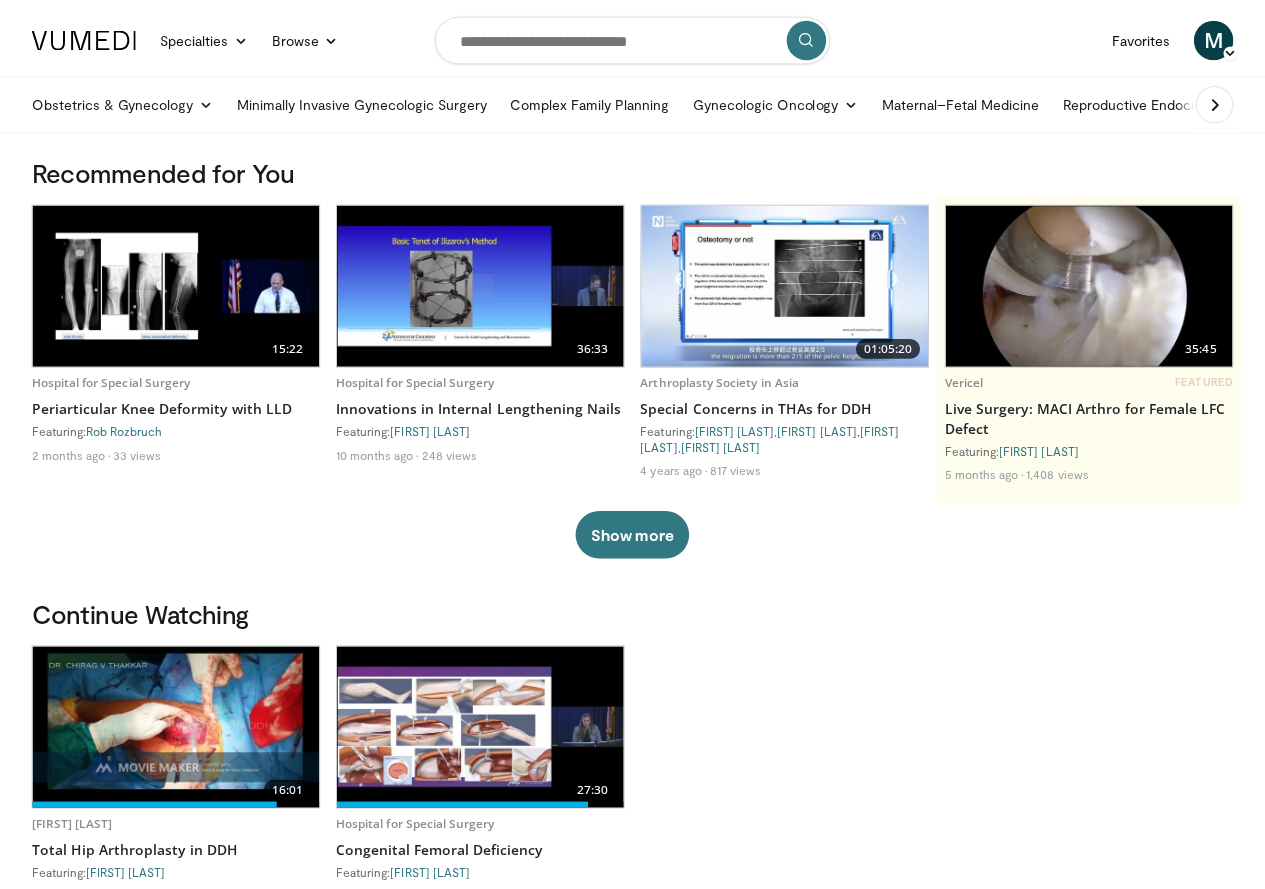 scroll, scrollTop: 0, scrollLeft: 0, axis: both 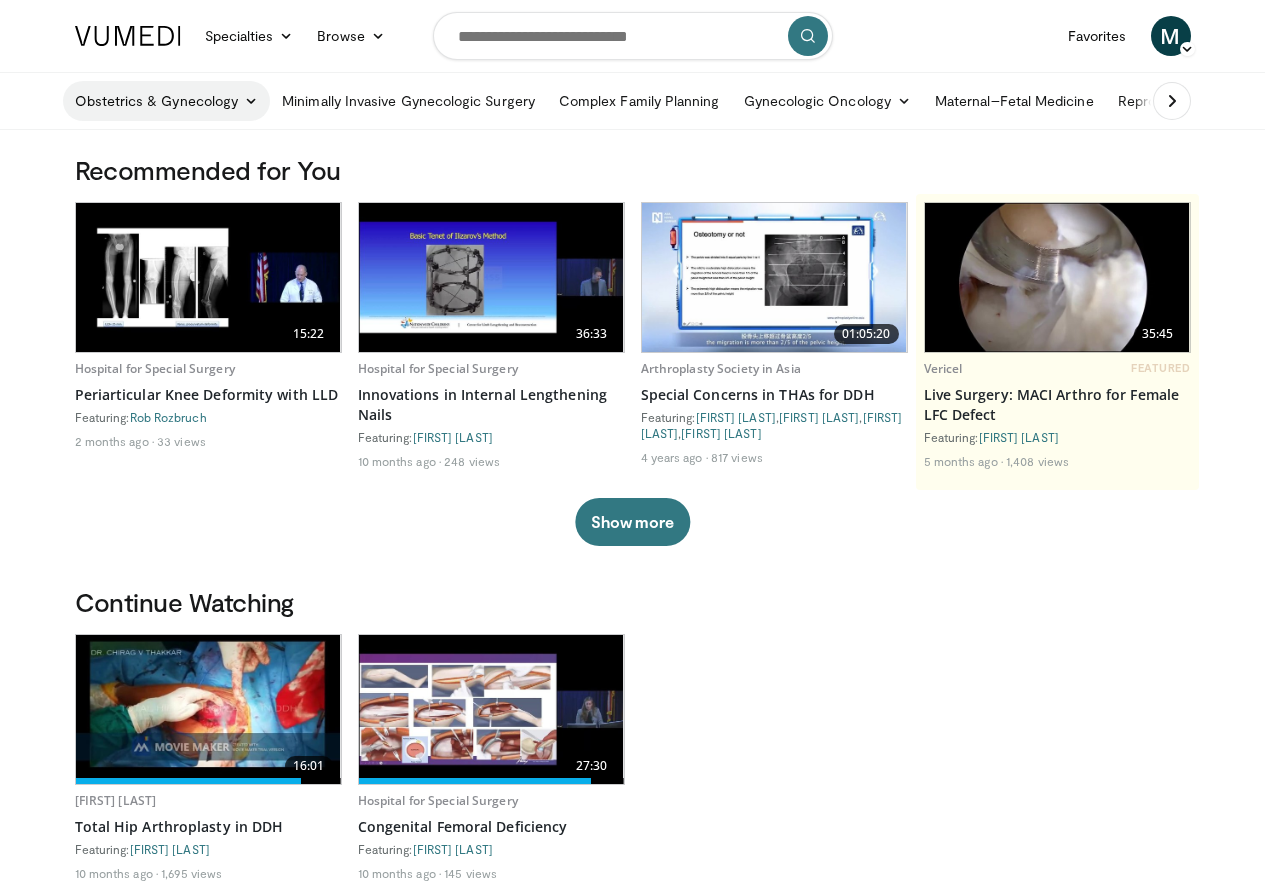 click at bounding box center (251, 101) 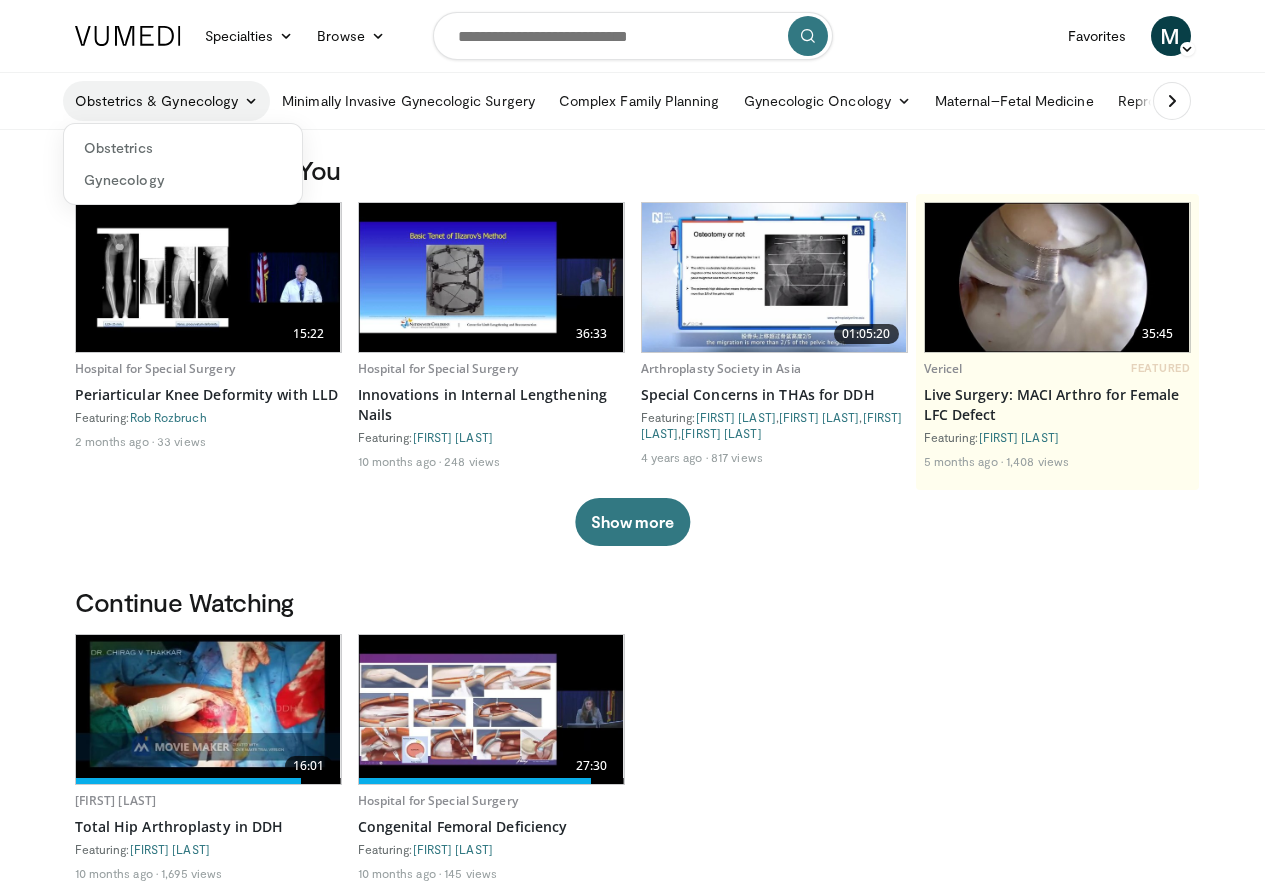 click at bounding box center [251, 101] 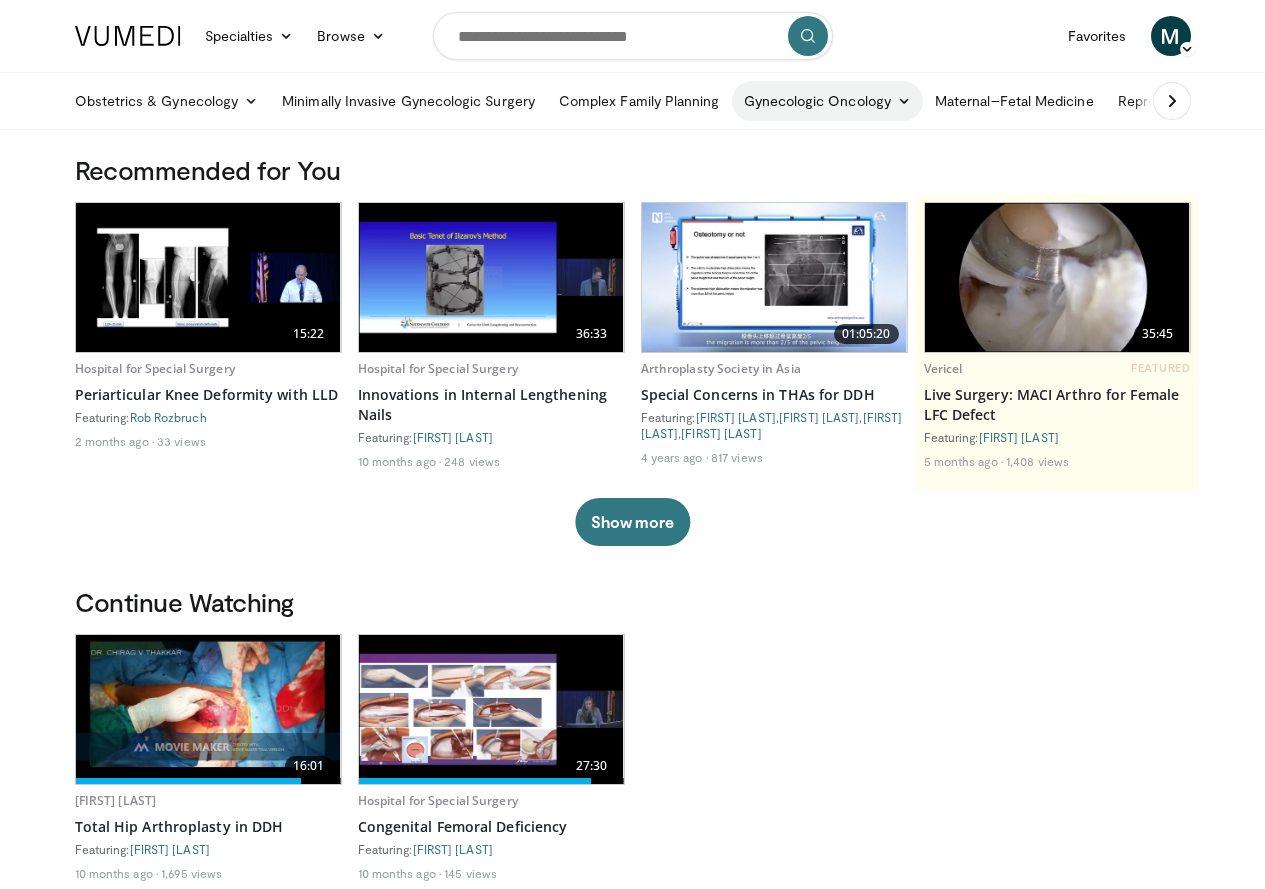 click at bounding box center (904, 101) 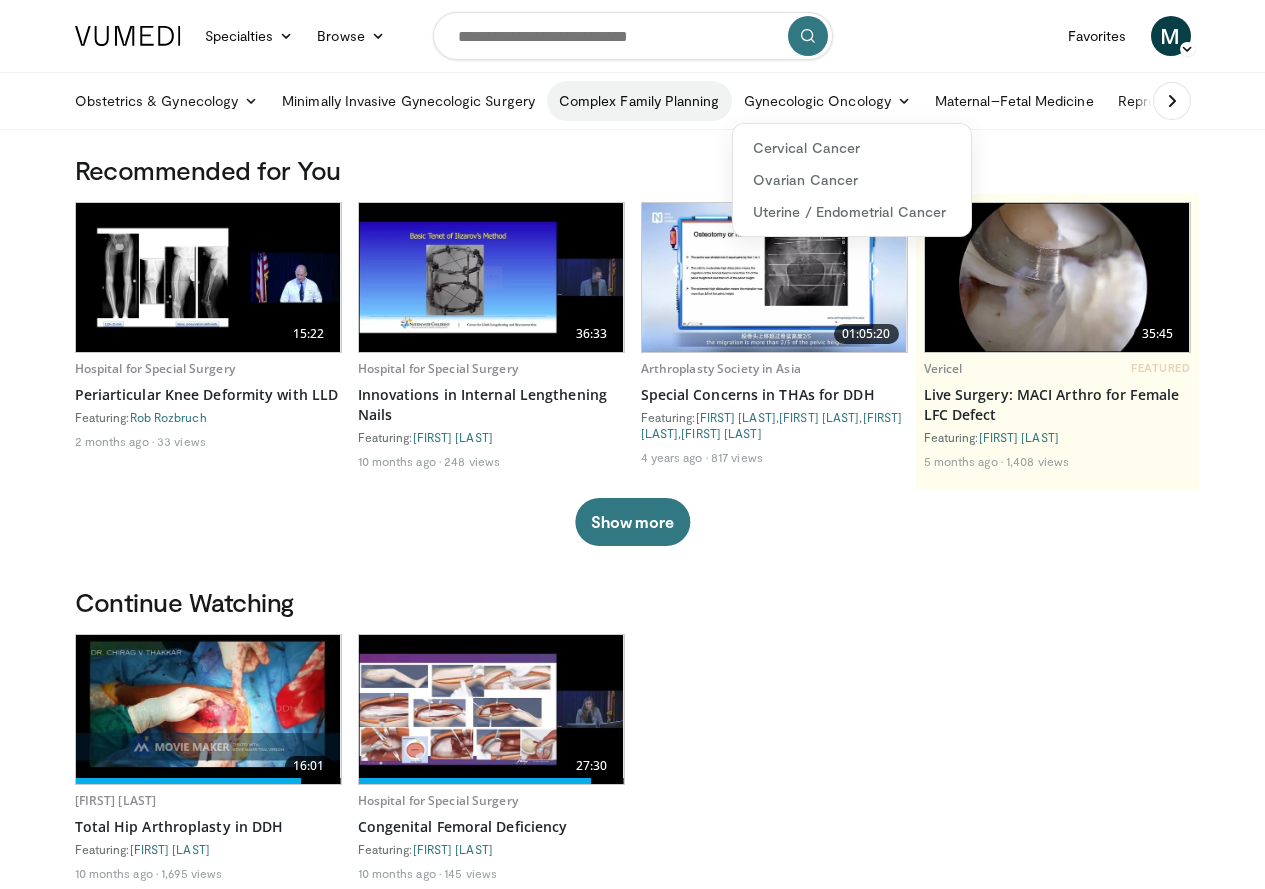 click on "Complex Family Planning" at bounding box center (639, 101) 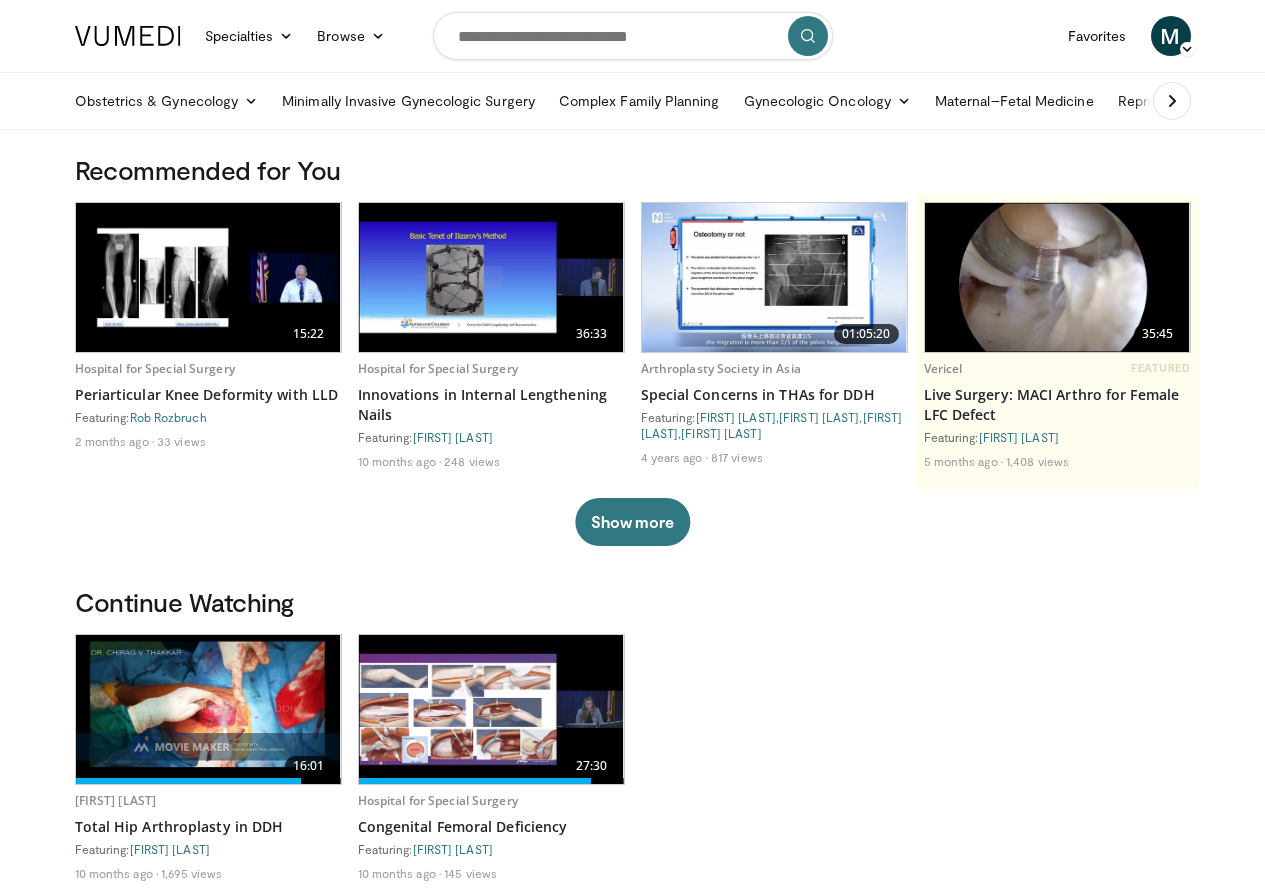 click at bounding box center [1172, 101] 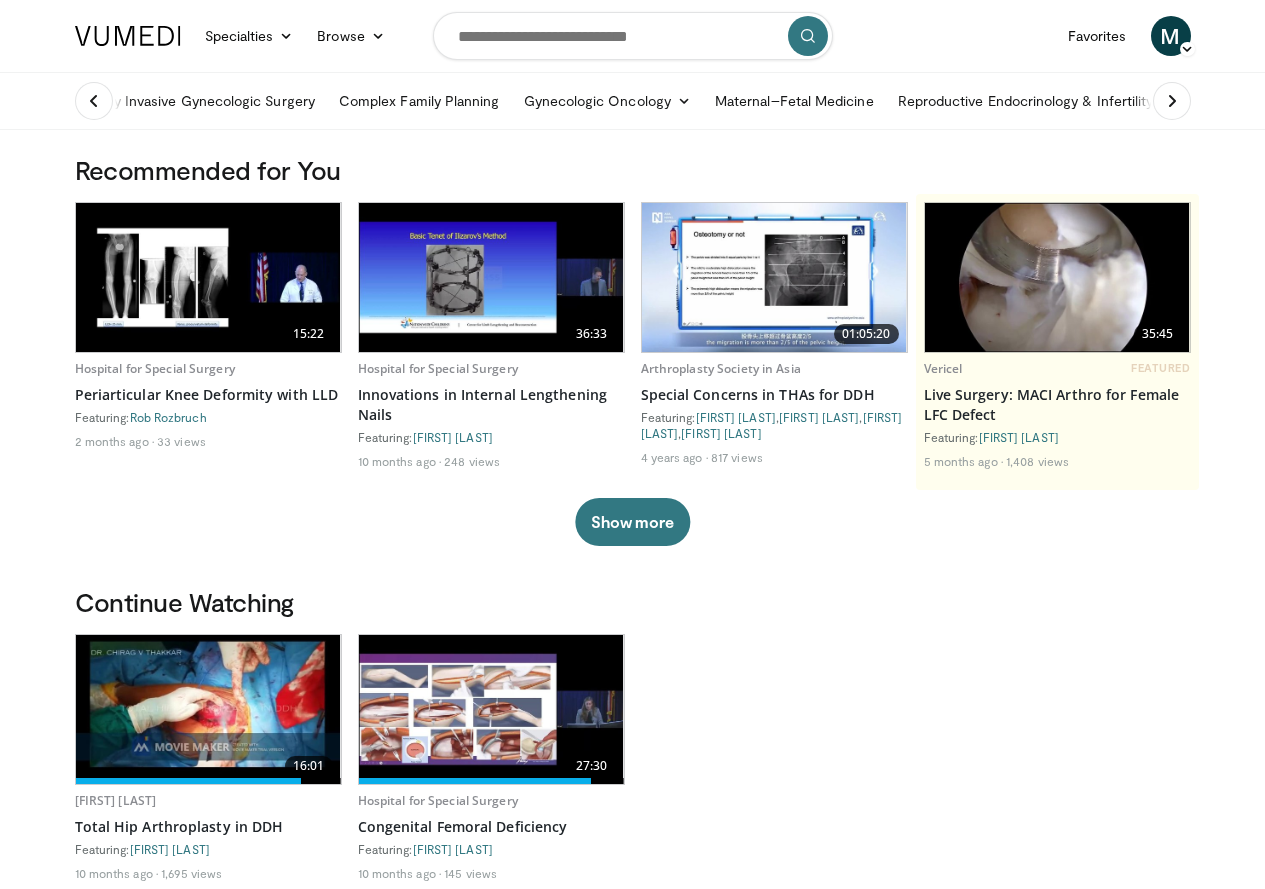click at bounding box center [1172, 101] 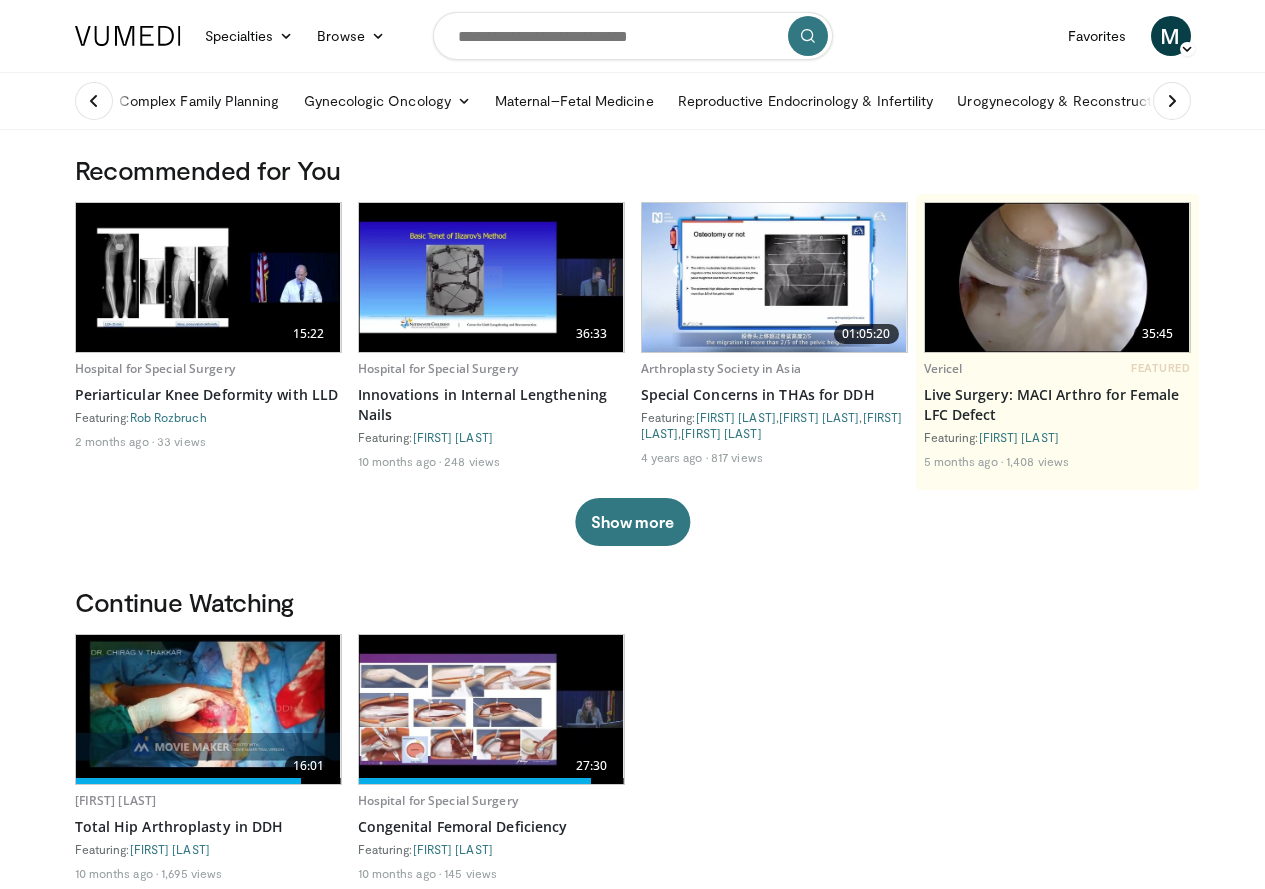 click at bounding box center (1172, 101) 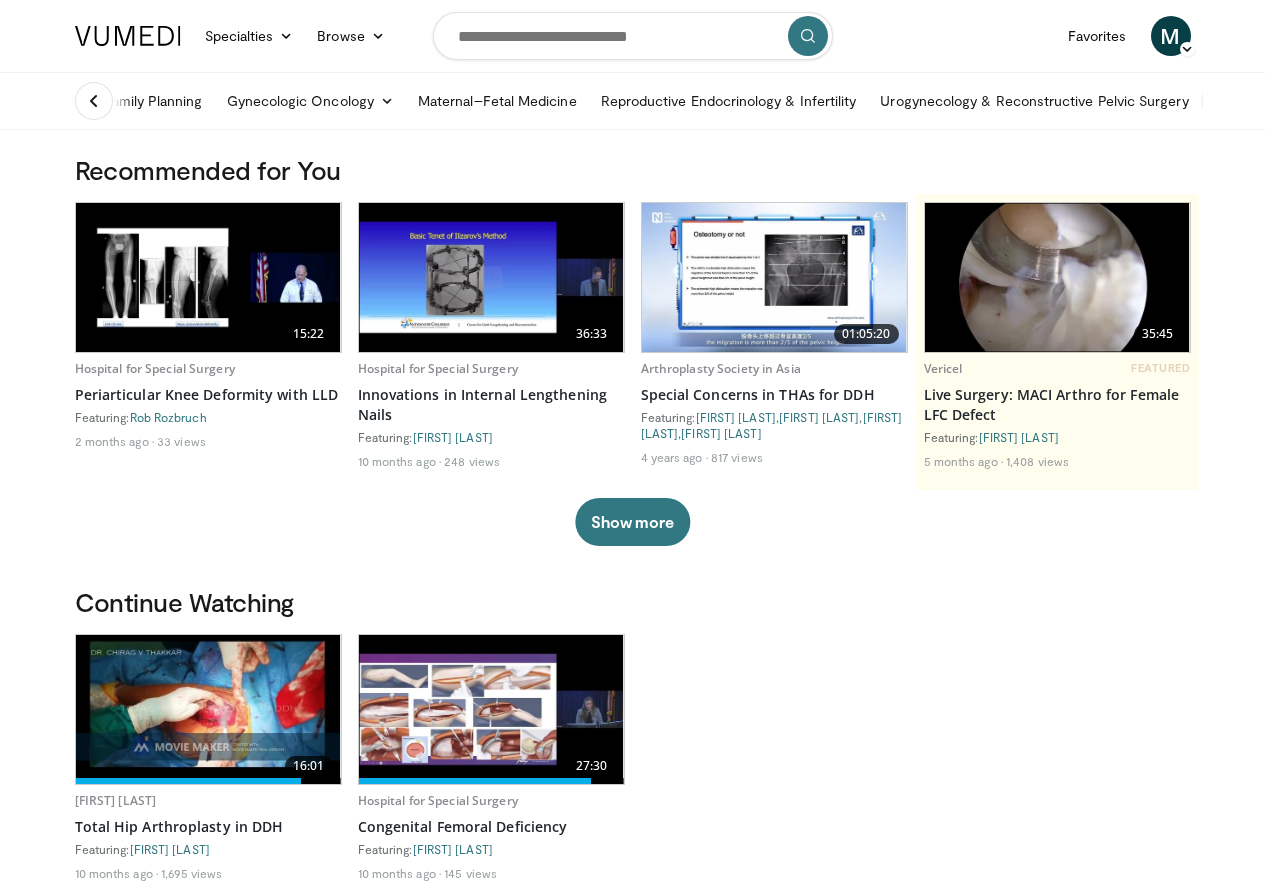 click at bounding box center [1283, 101] 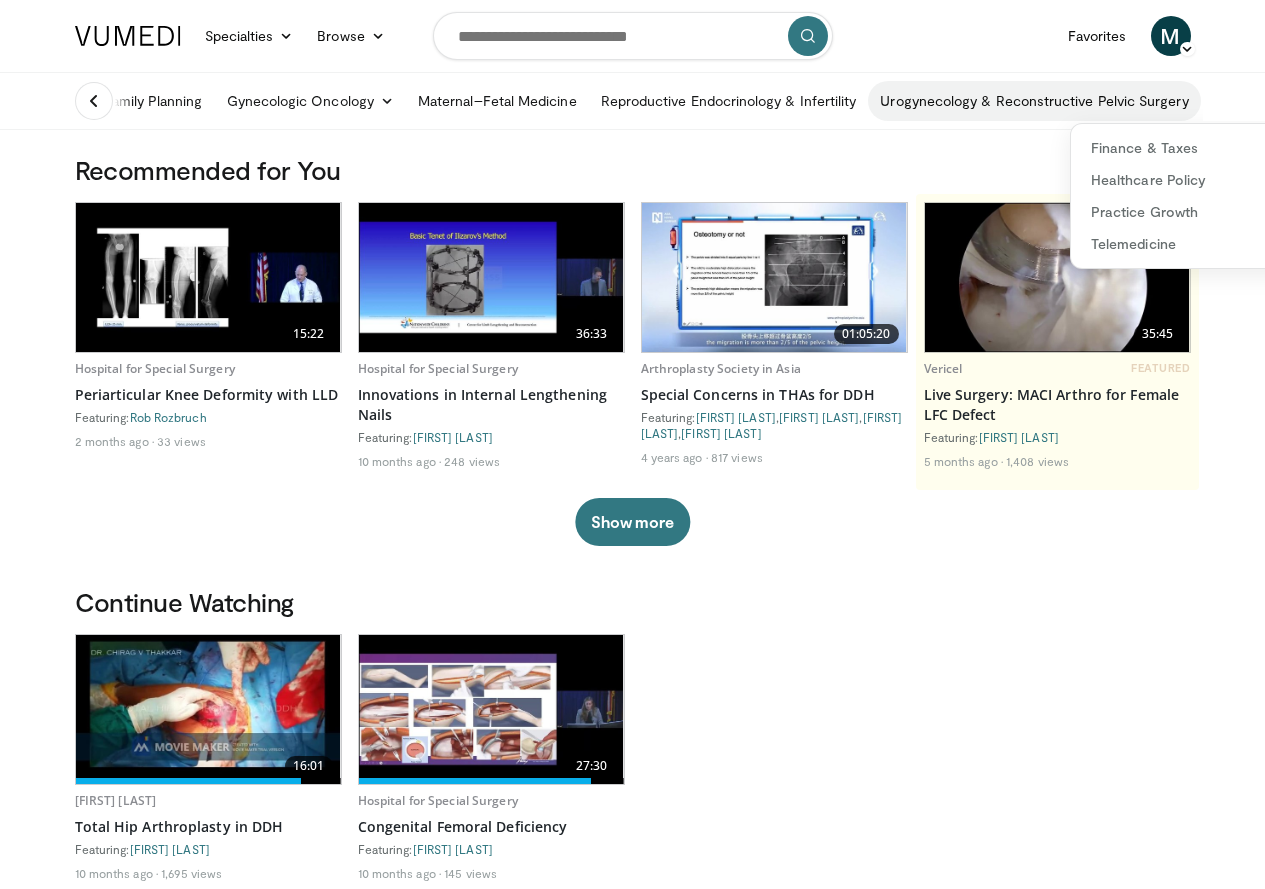 click on "Urogynecology & Reconstructive Pelvic Surgery" at bounding box center (1034, 101) 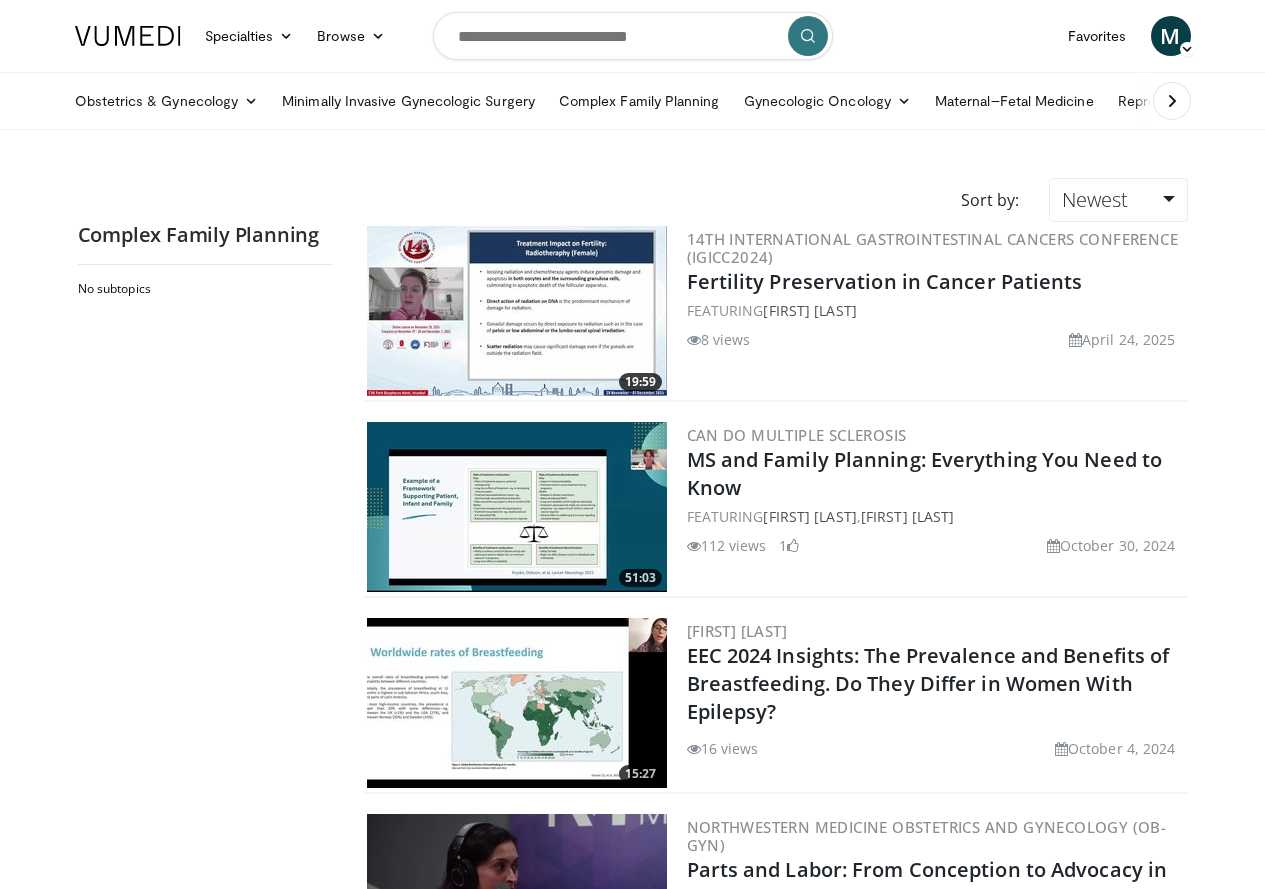 scroll, scrollTop: 0, scrollLeft: 0, axis: both 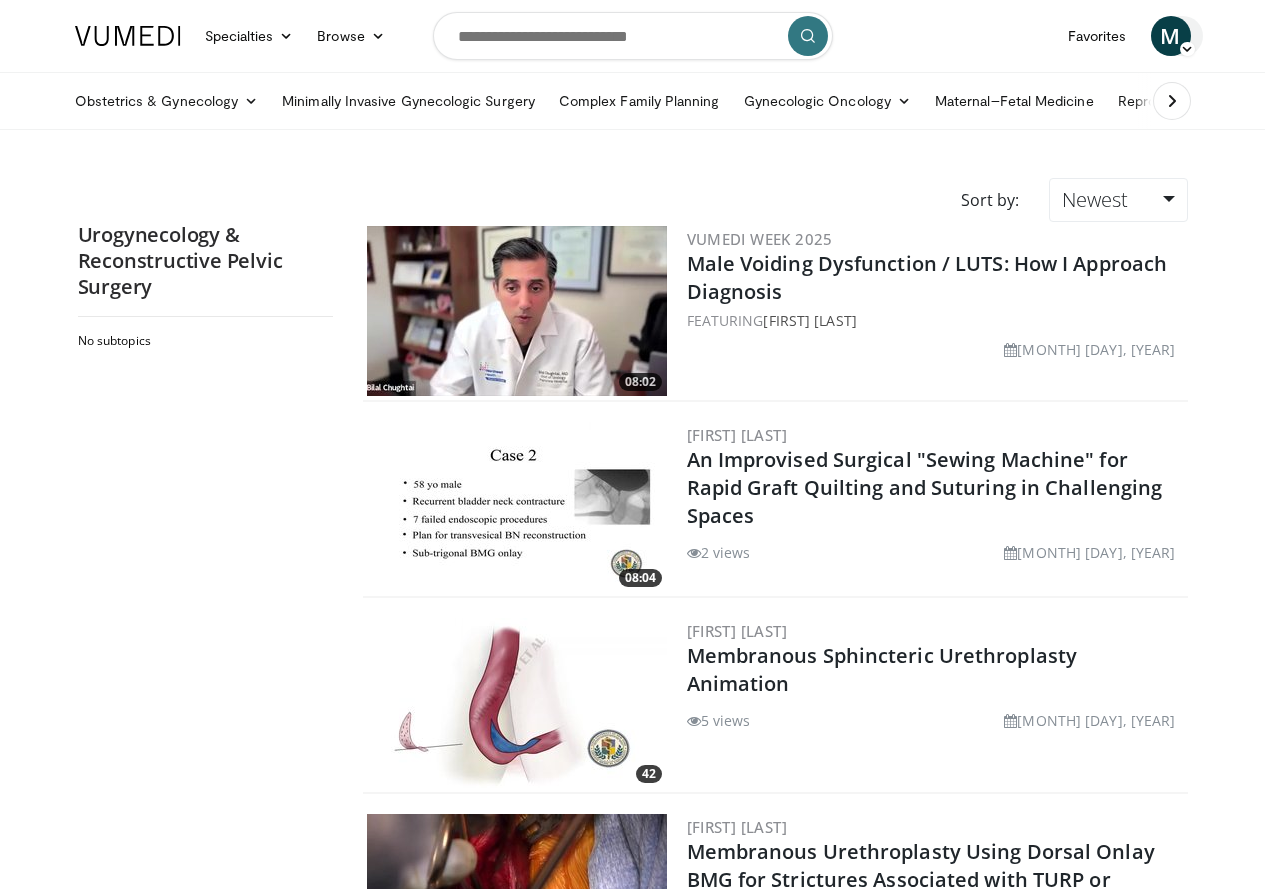 click on "M" at bounding box center [1171, 36] 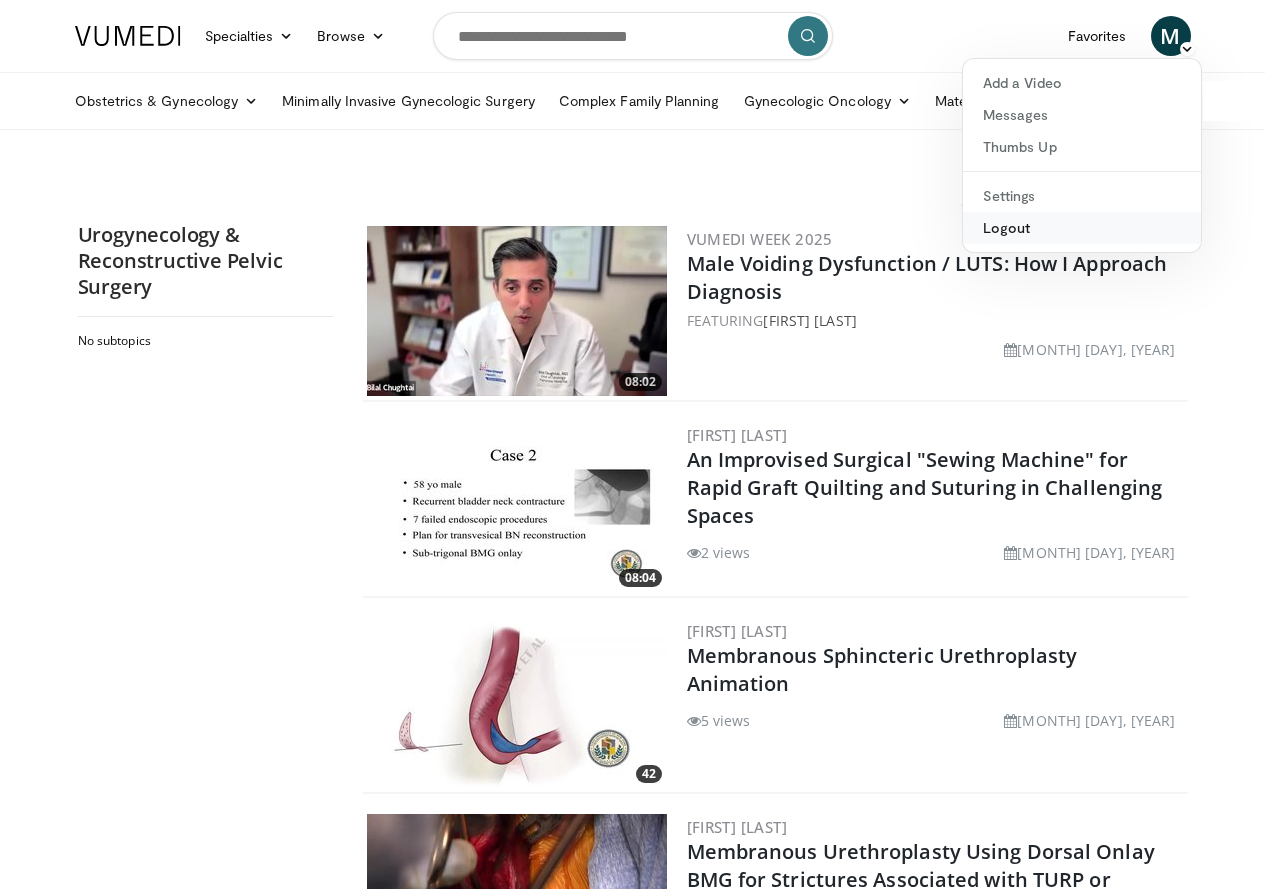 click on "Logout" at bounding box center (1082, 228) 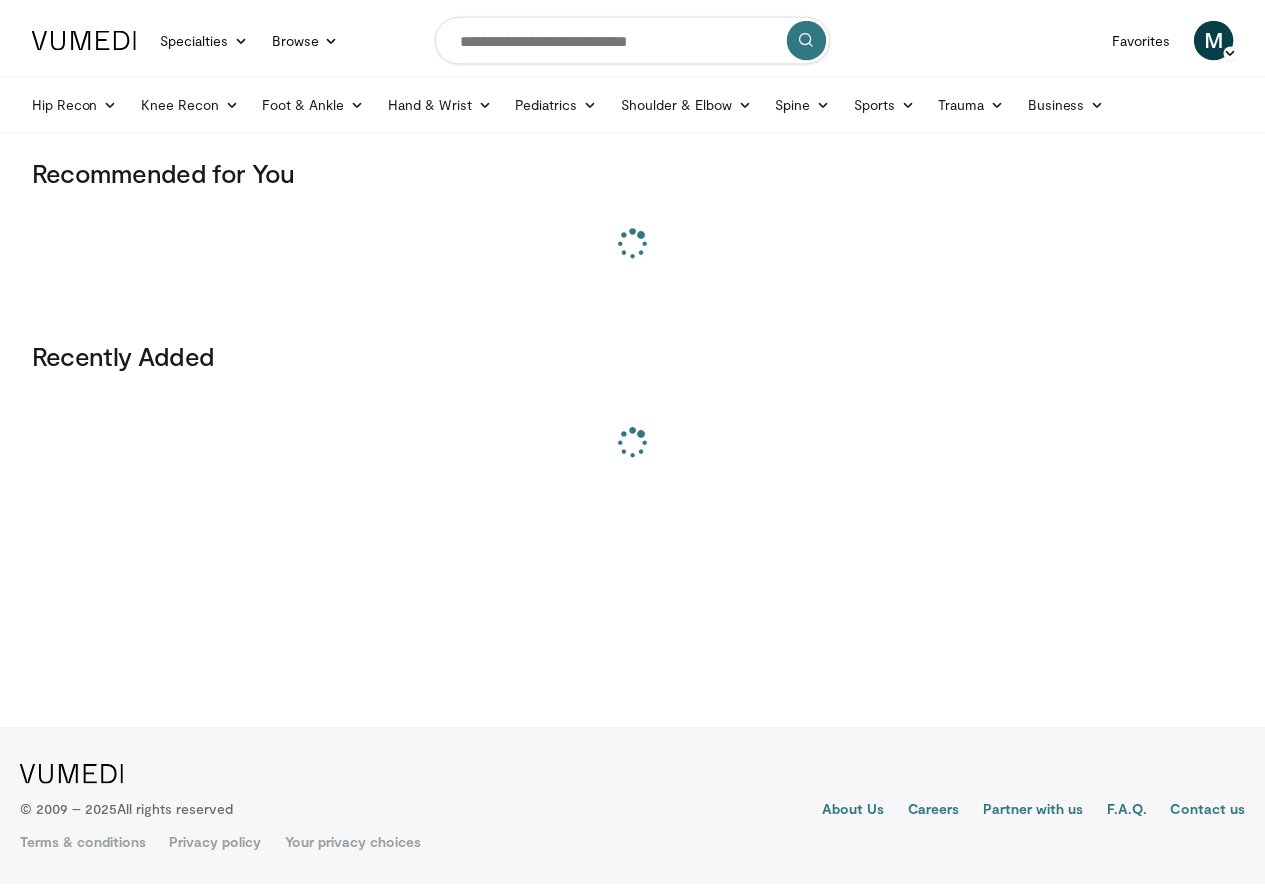 scroll, scrollTop: 0, scrollLeft: 0, axis: both 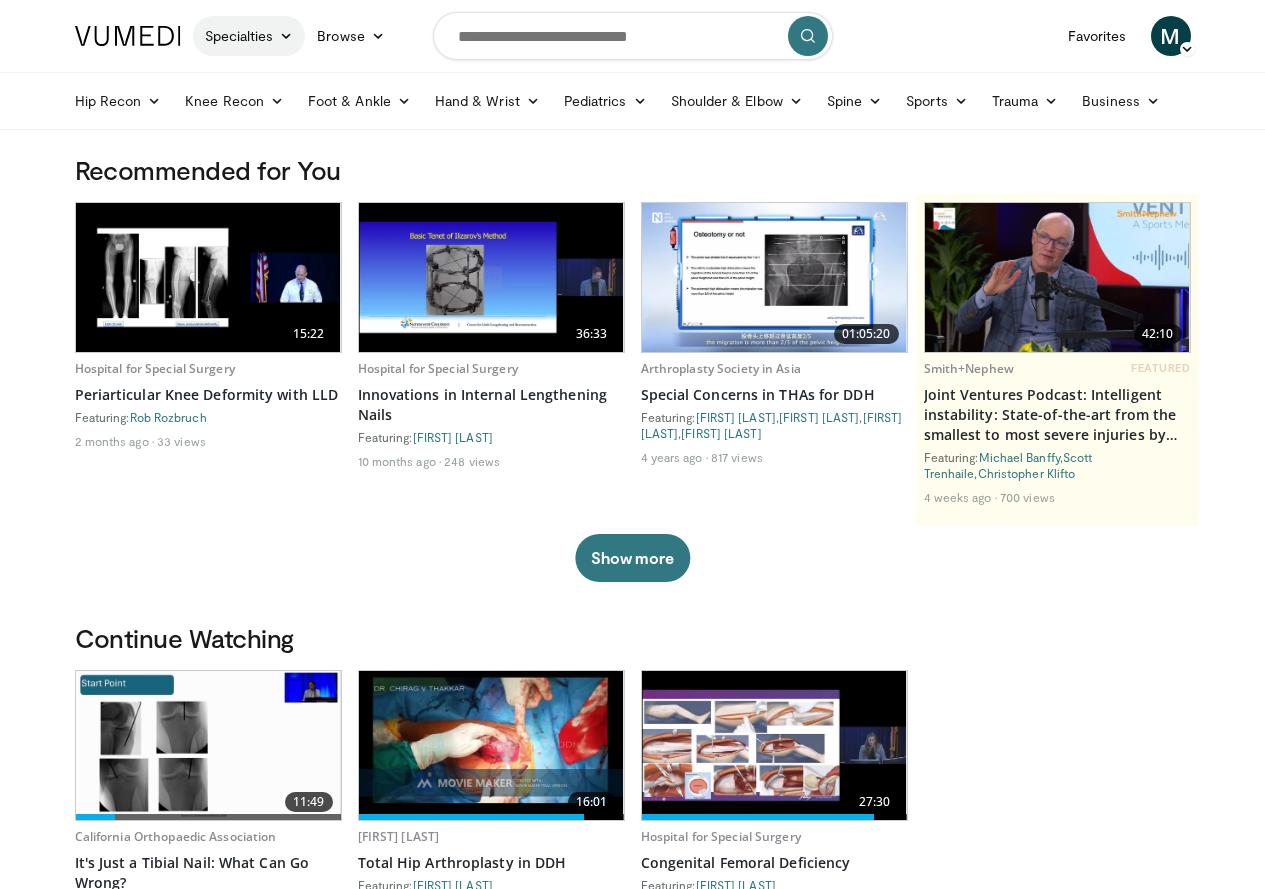 click at bounding box center [286, 36] 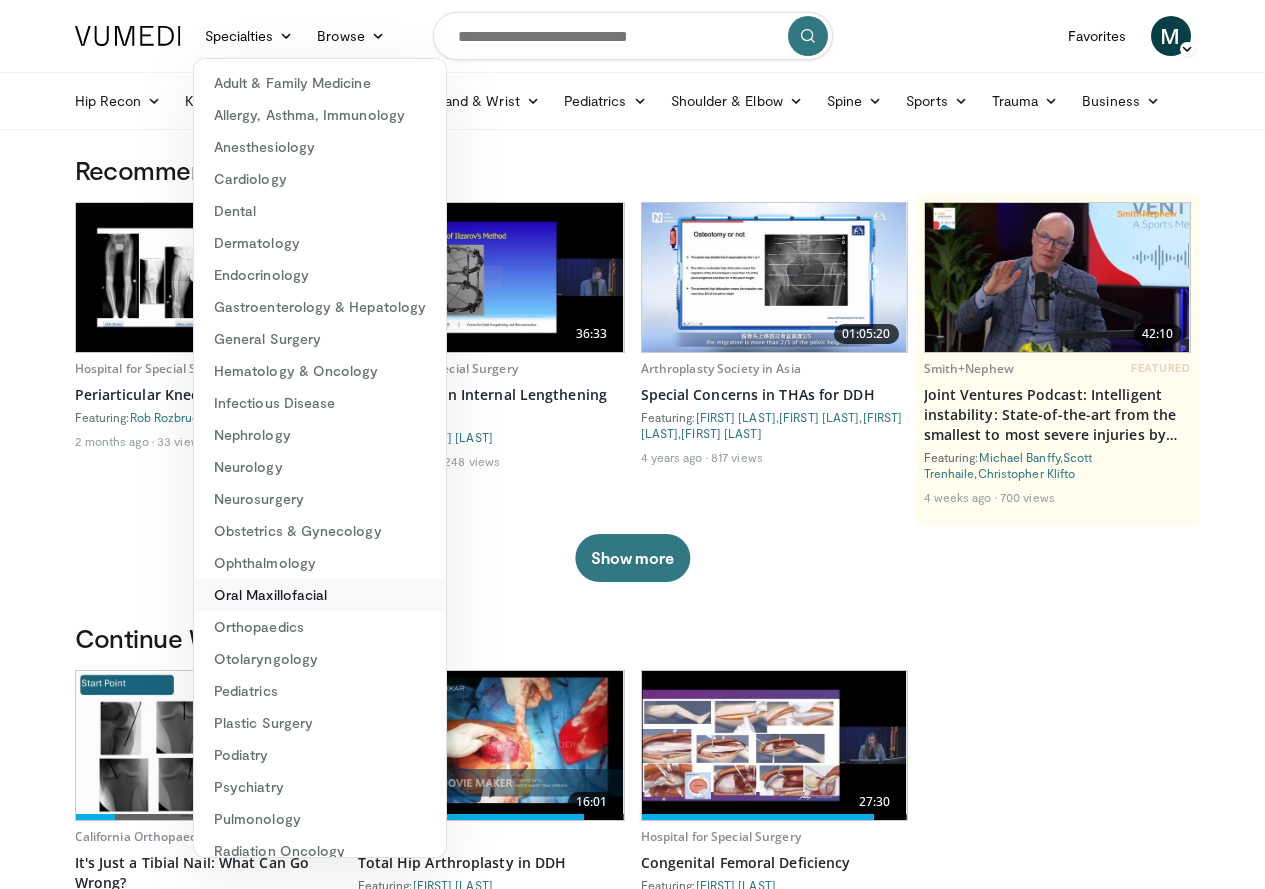 scroll, scrollTop: 114, scrollLeft: 0, axis: vertical 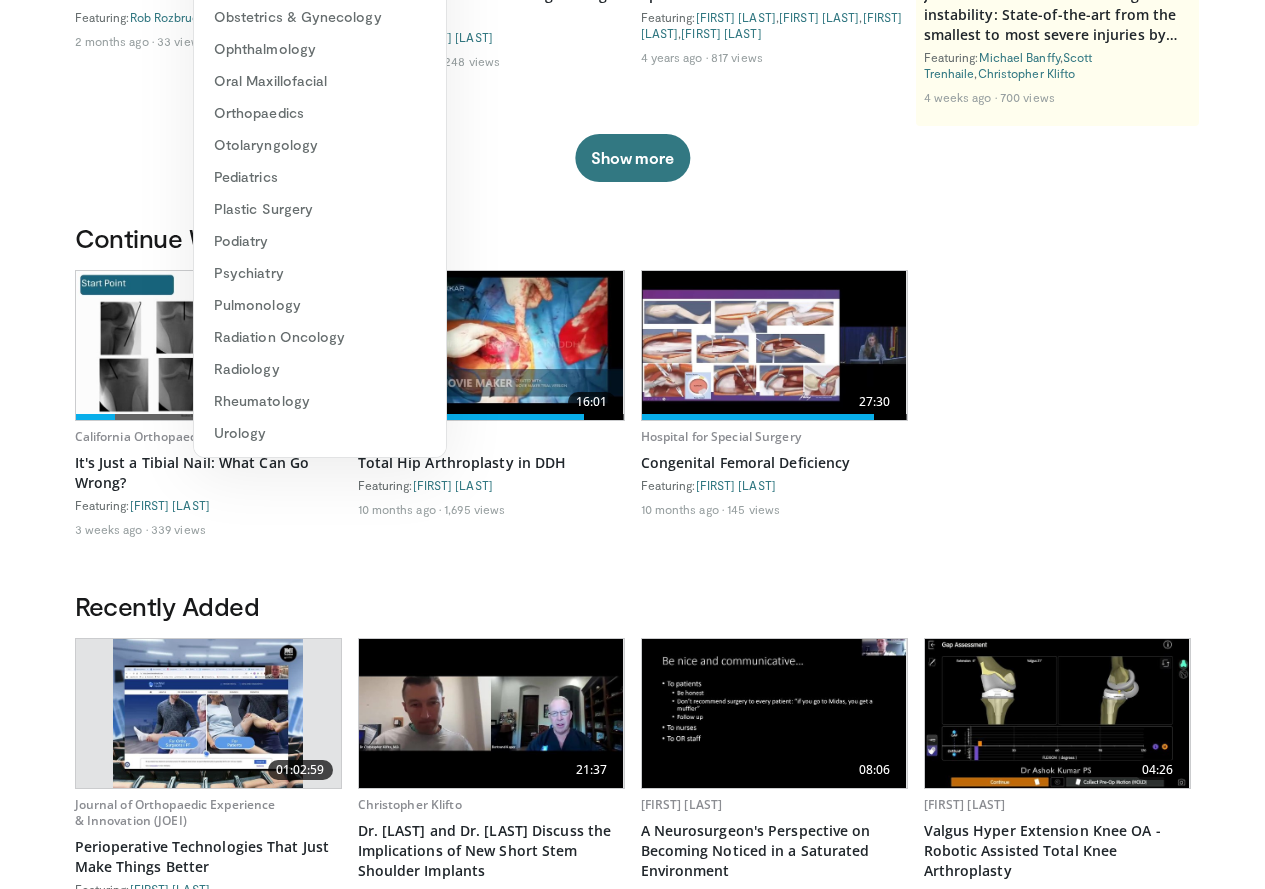 click on "11:49
California Orthopaedic Association
It's Just a Tibial Nail: What Can Go Wrong?
Featuring:  Damayea Hargett
3 weeks ago
339 views
16:01
Chirag Thakkar
Total Hip Arthroplasty in DDH
Featuring:  Chirag Thakkar
10 months ago
1,695 views
27:30
Hospital for Special Surgery
Congenital Femoral Deficiency
Featuring:  Claire Shannon
10 months ago
145 views" at bounding box center (633, 410) 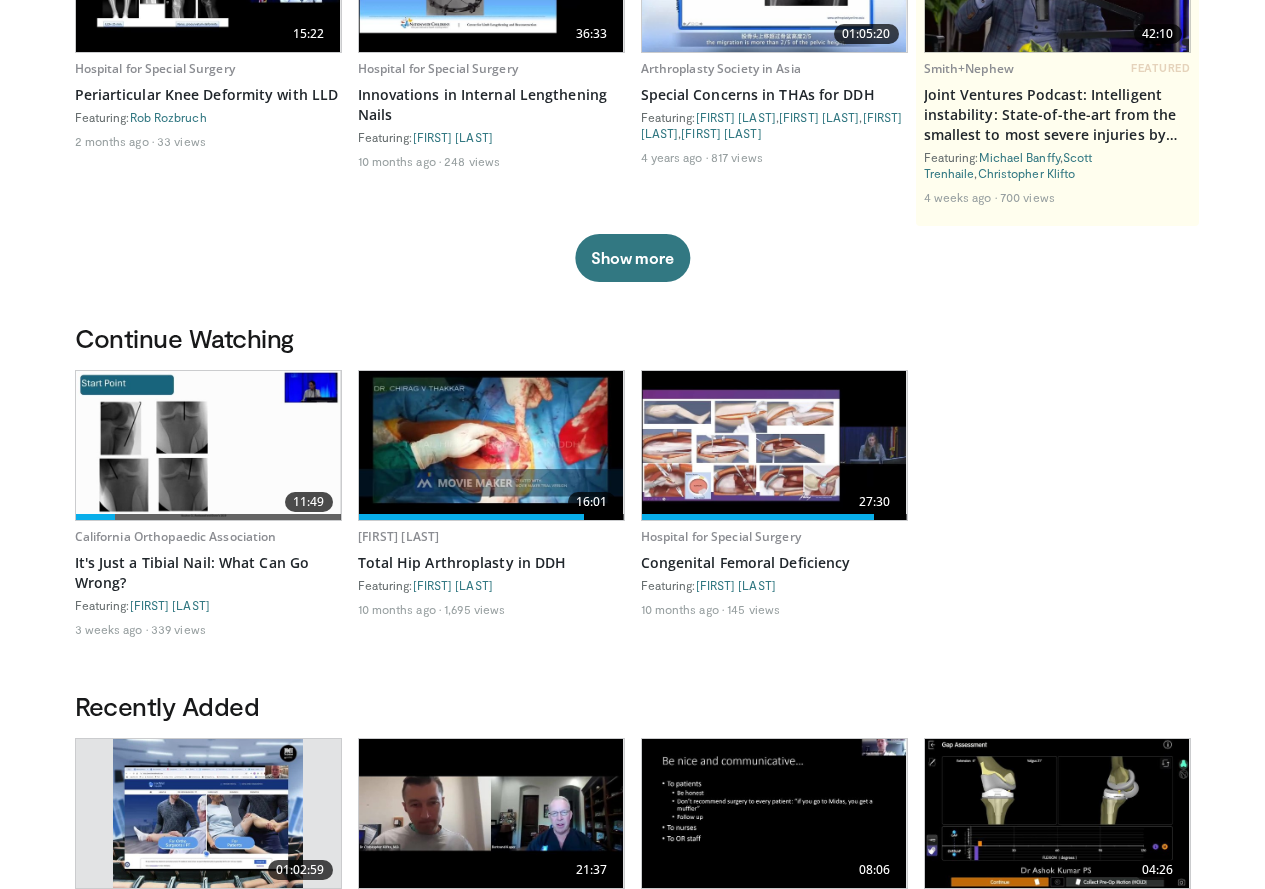 scroll, scrollTop: 0, scrollLeft: 0, axis: both 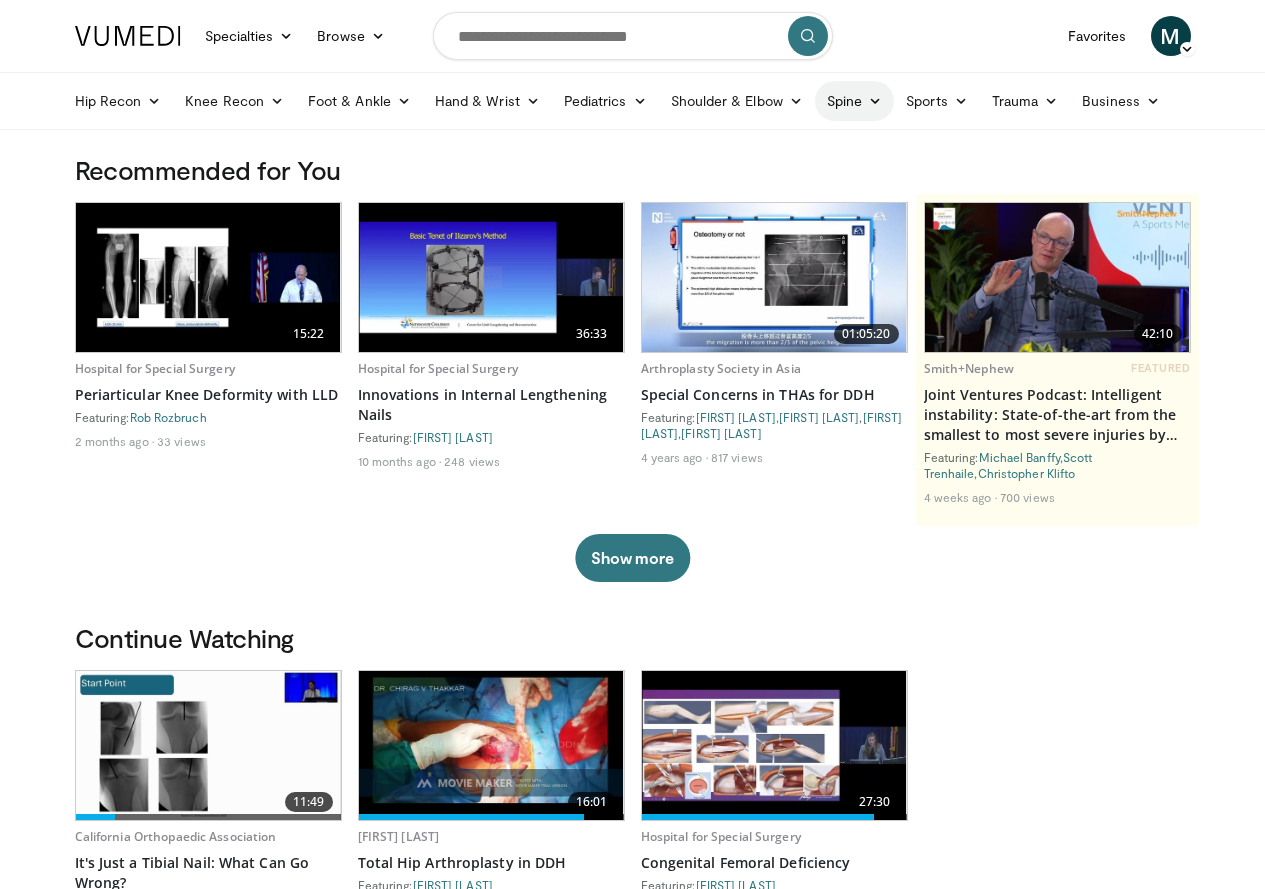 click at bounding box center (875, 101) 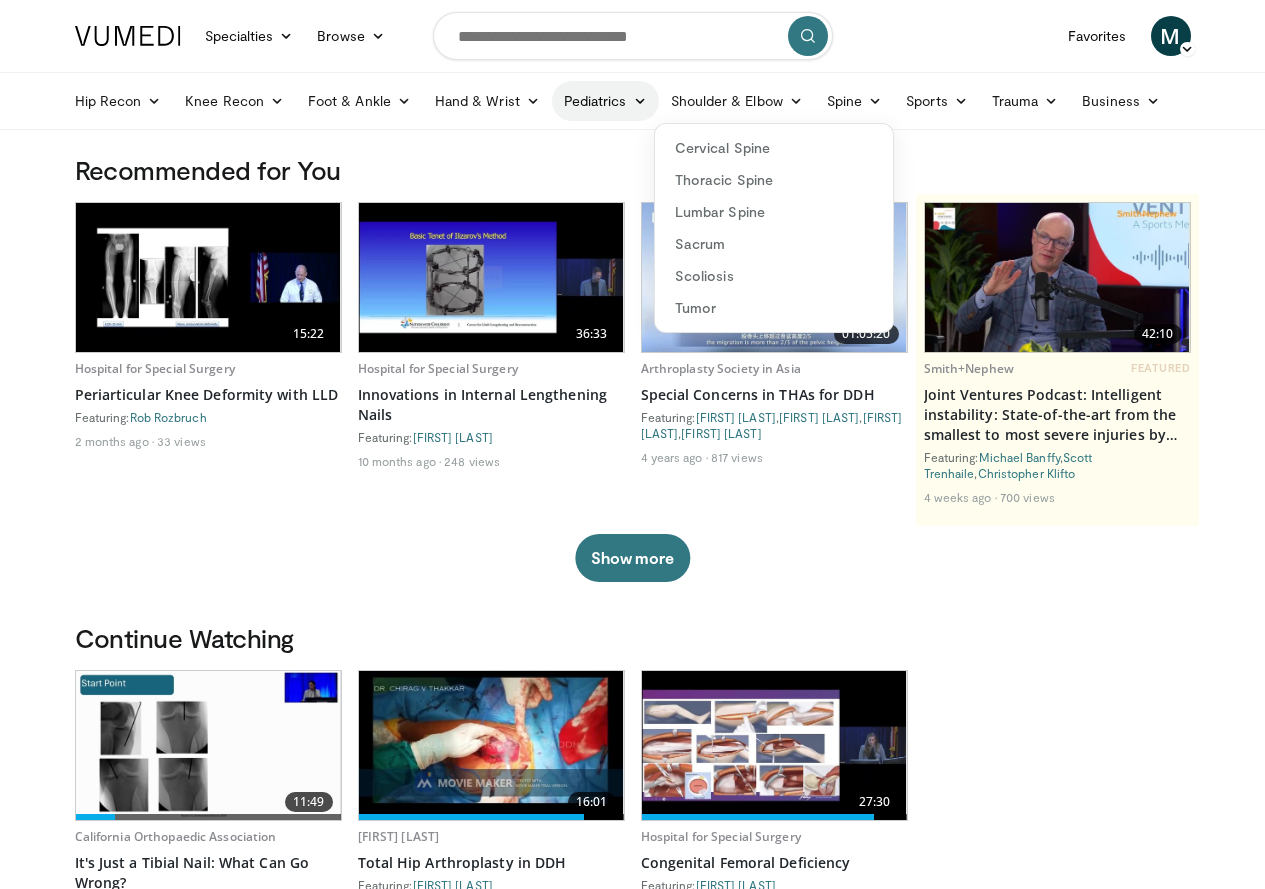 click at bounding box center [640, 101] 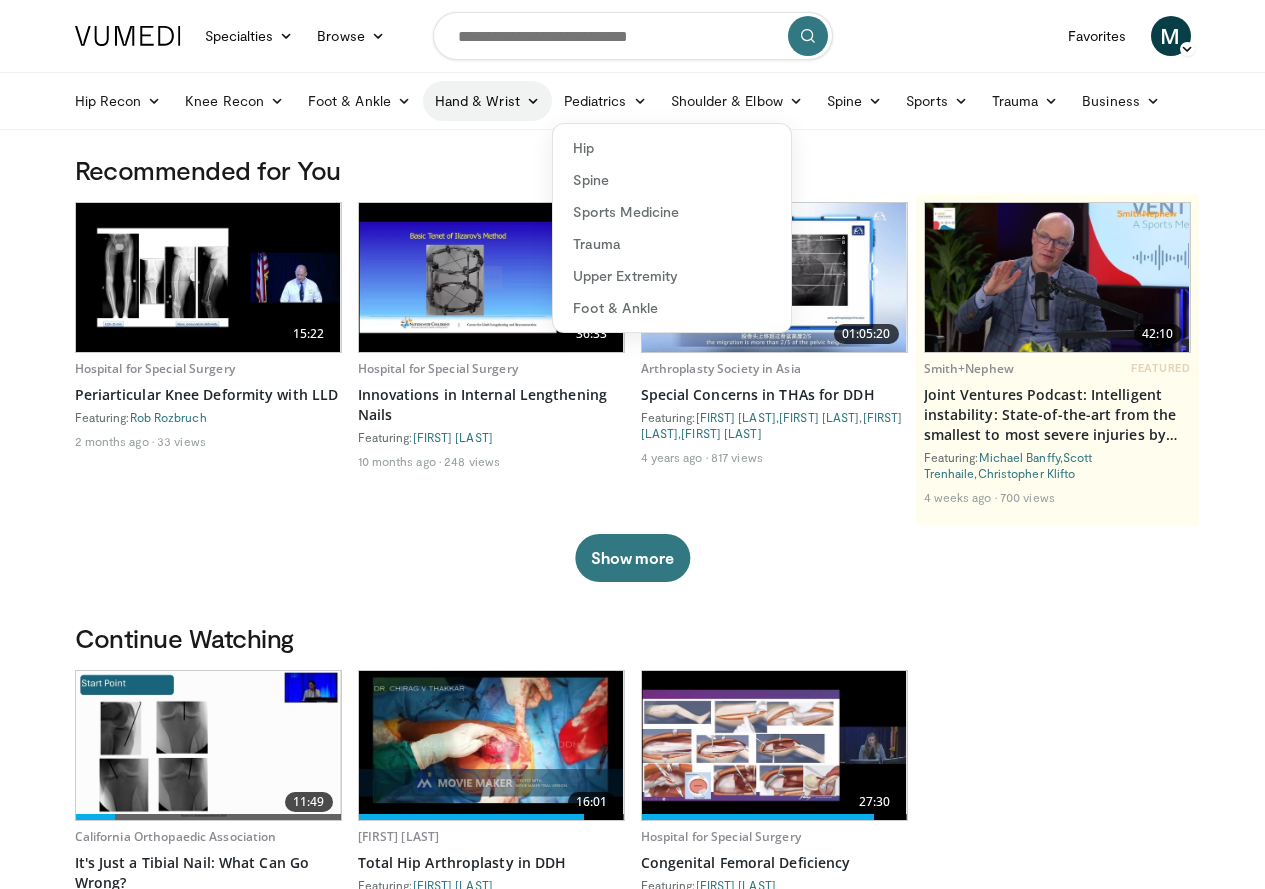 click at bounding box center [533, 101] 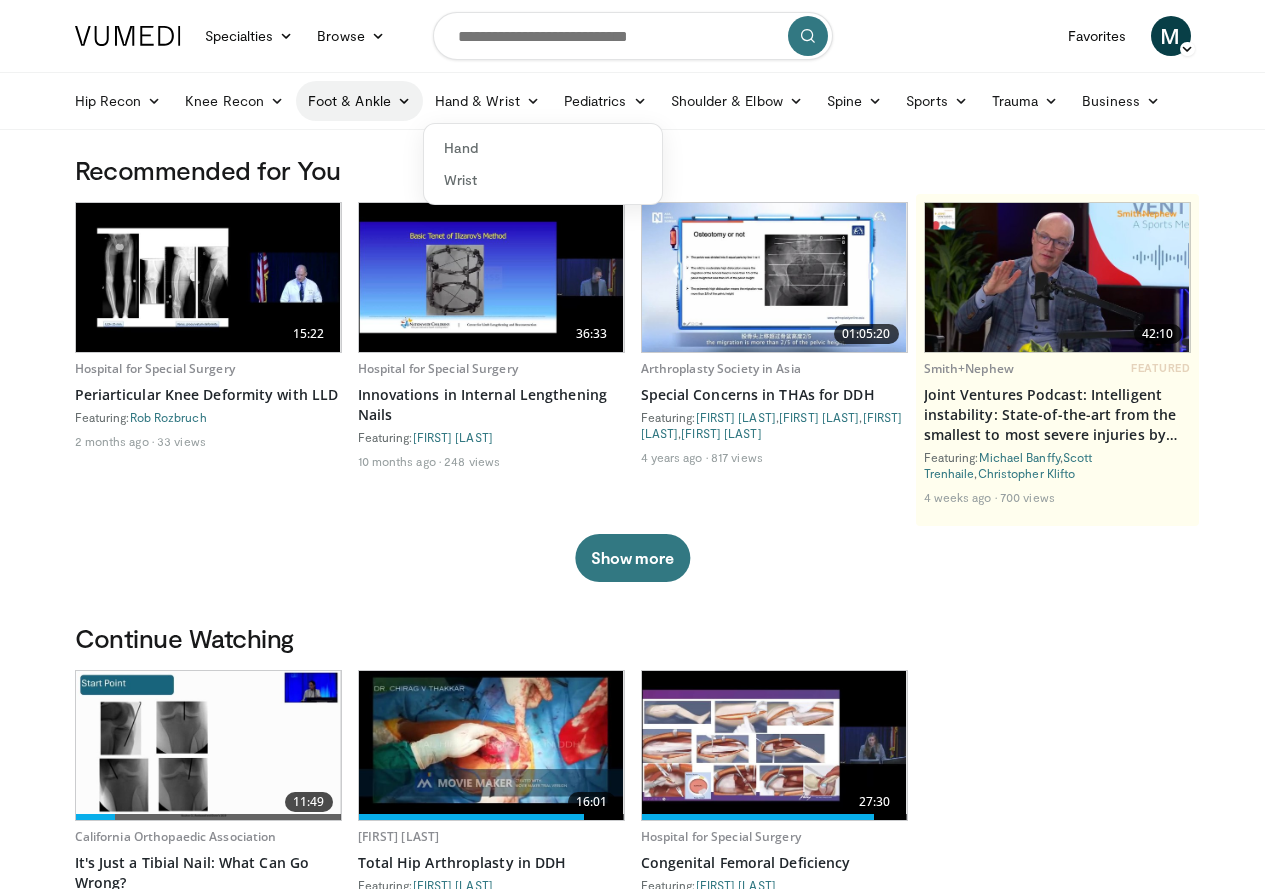 click on "Foot & Ankle" at bounding box center [359, 101] 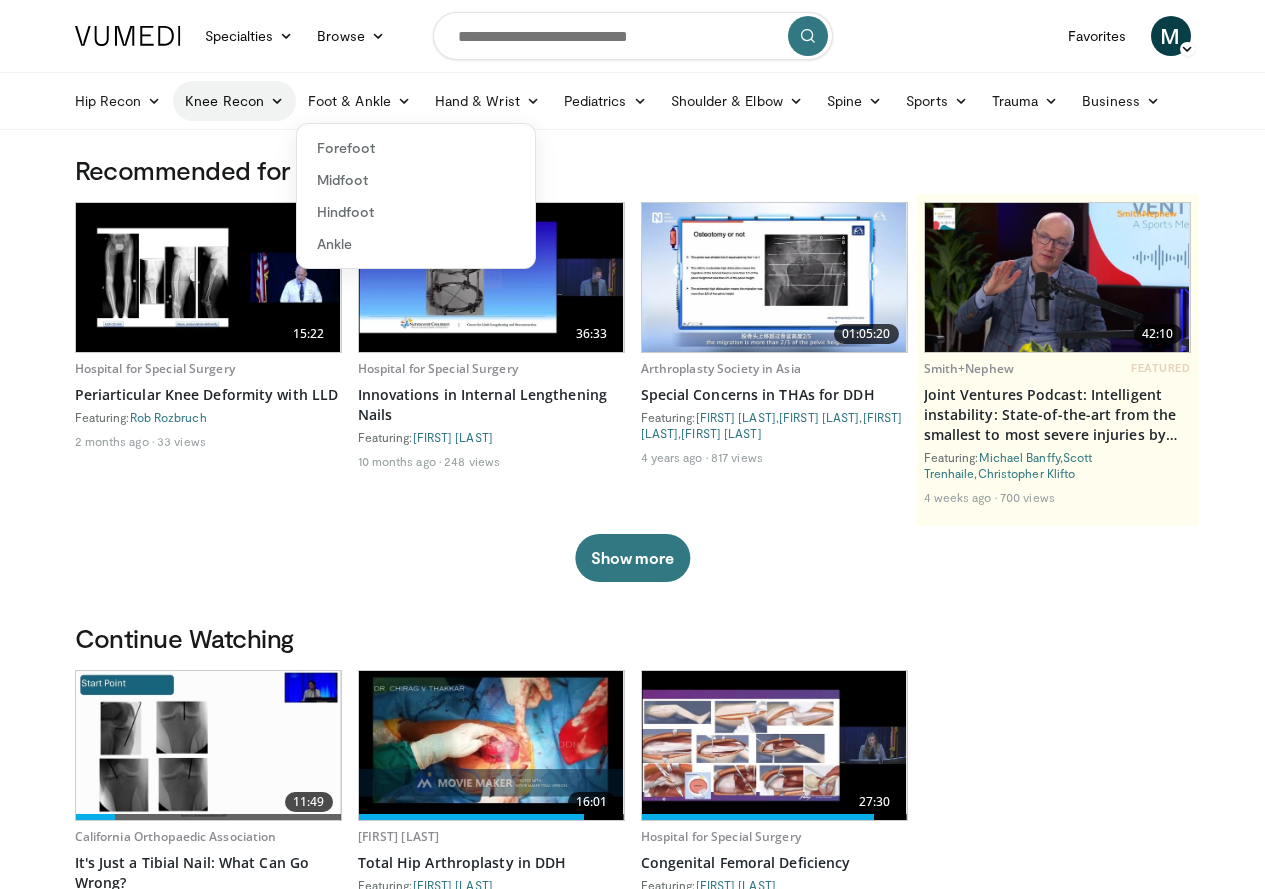 click at bounding box center (277, 101) 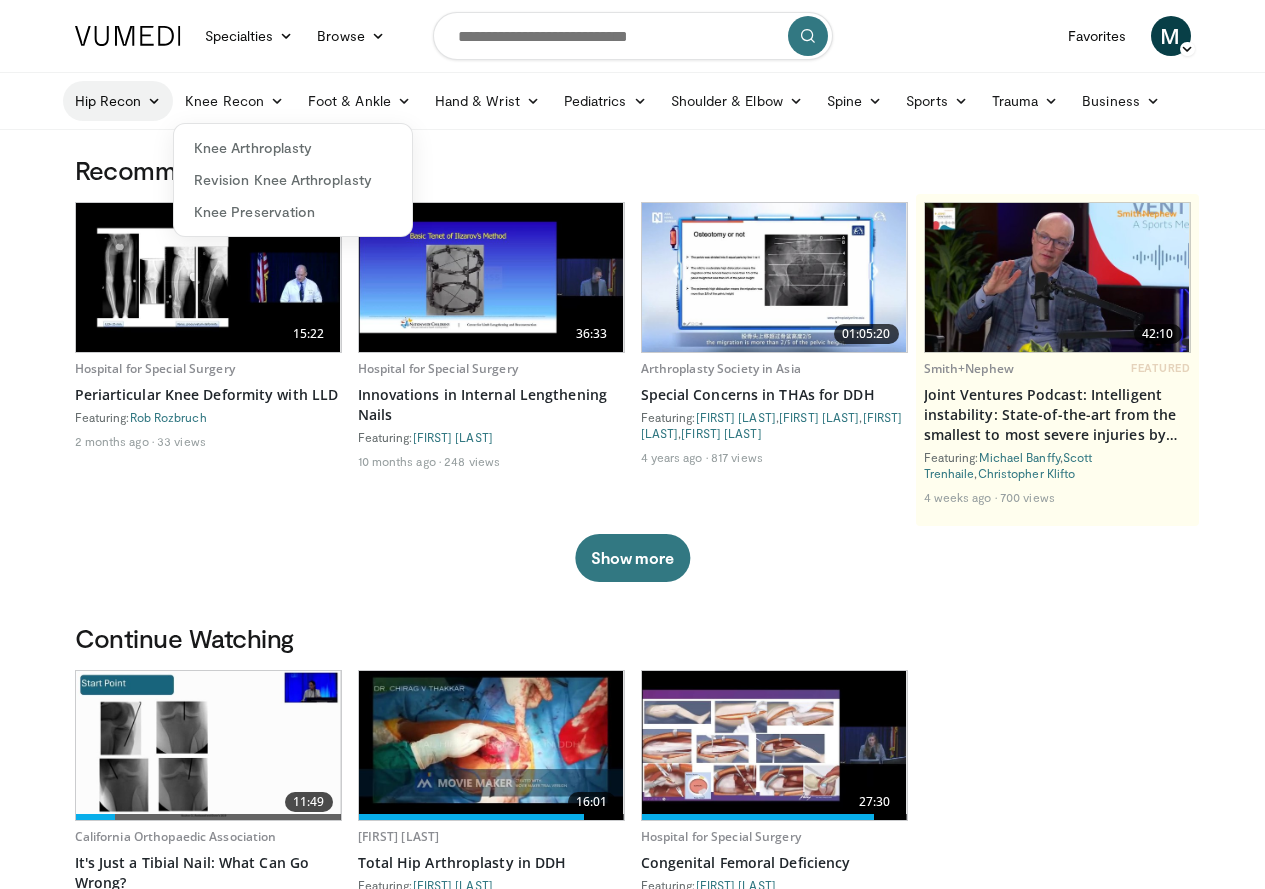 click at bounding box center [154, 101] 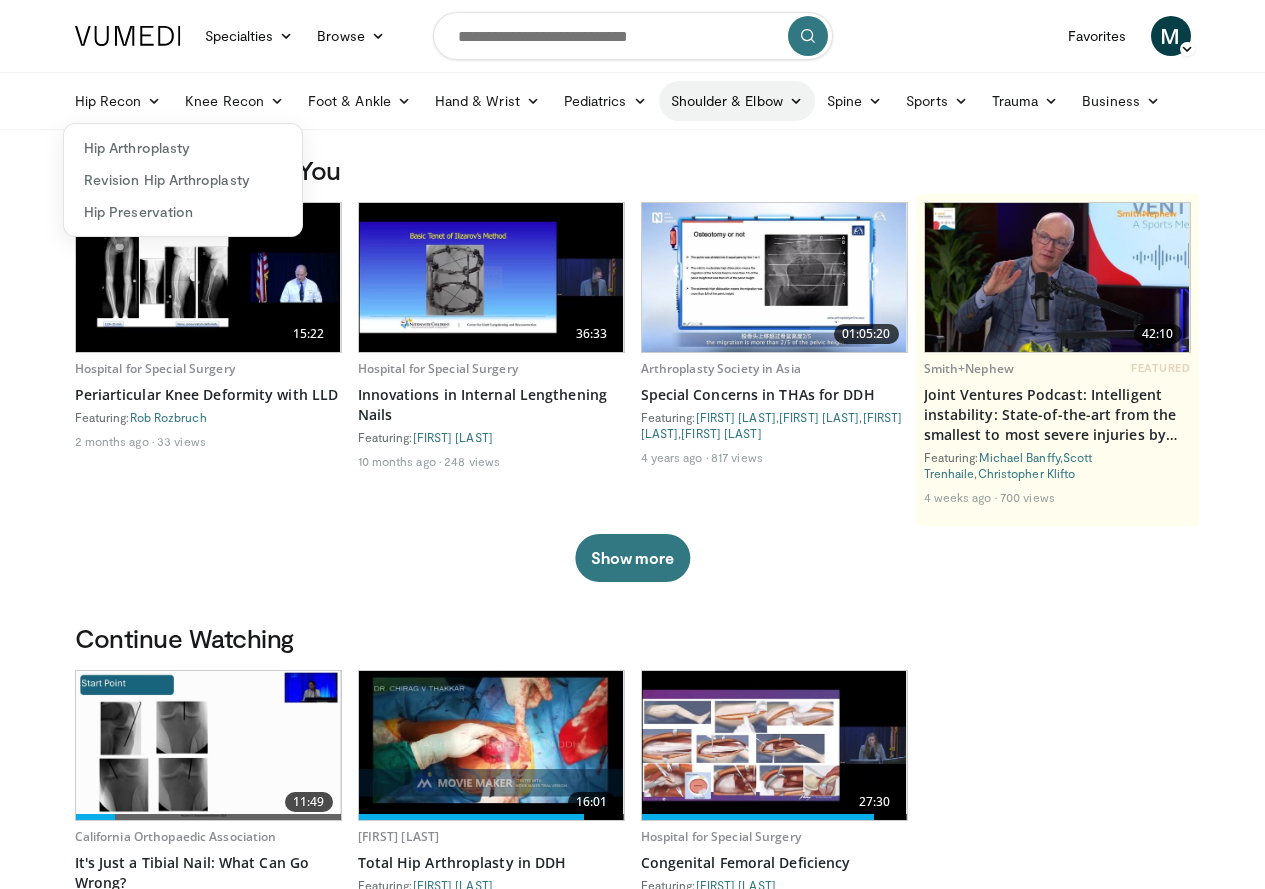 click at bounding box center (796, 101) 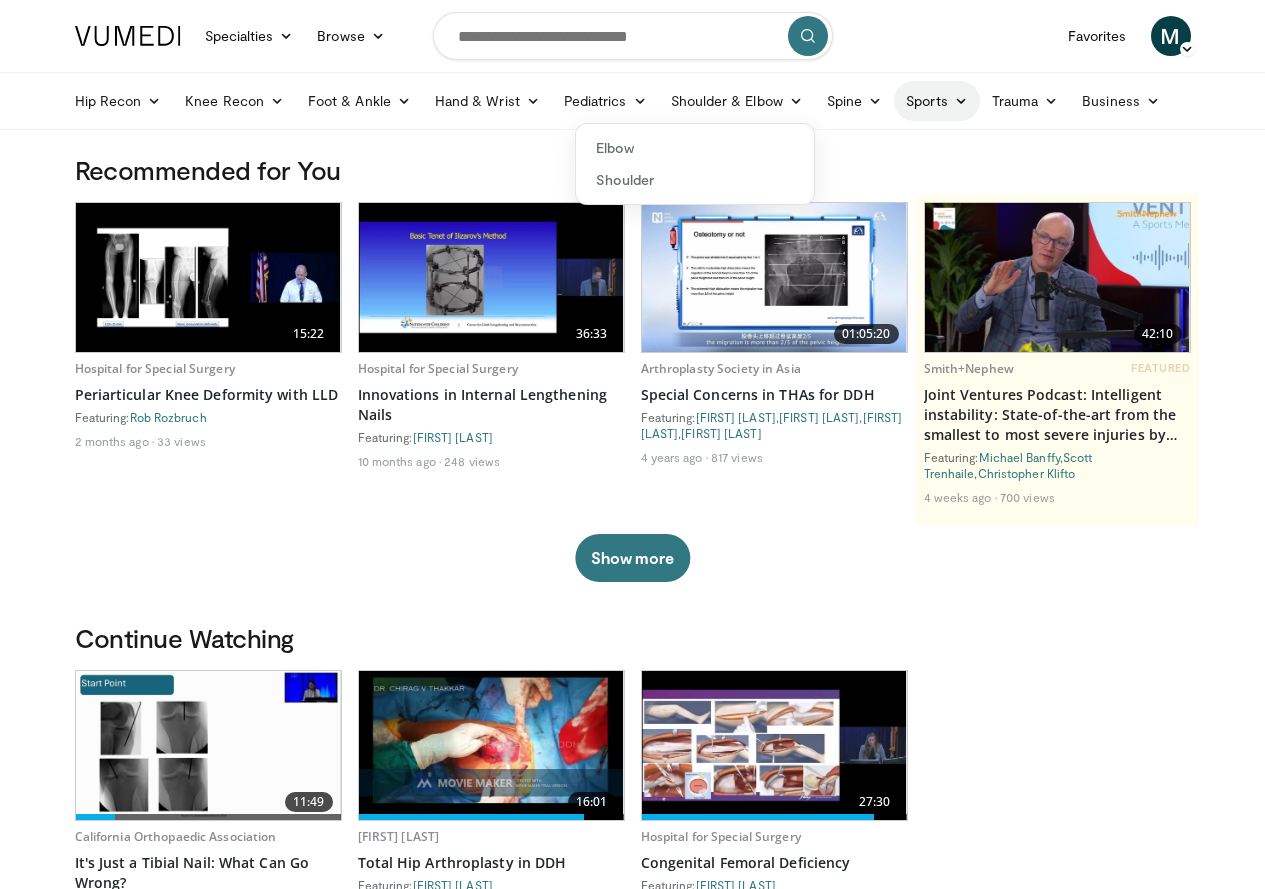 click at bounding box center (961, 101) 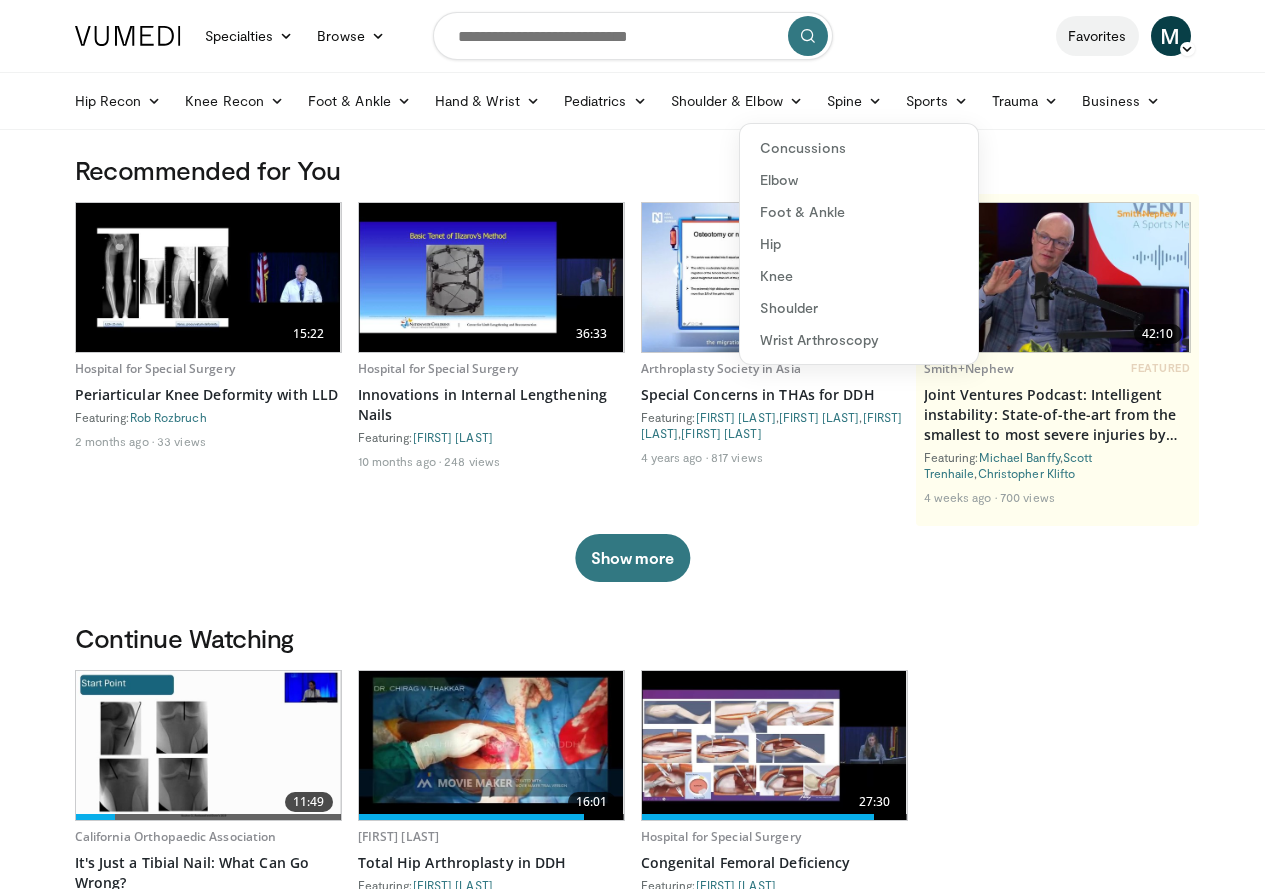 click on "Favorites" at bounding box center [1097, 36] 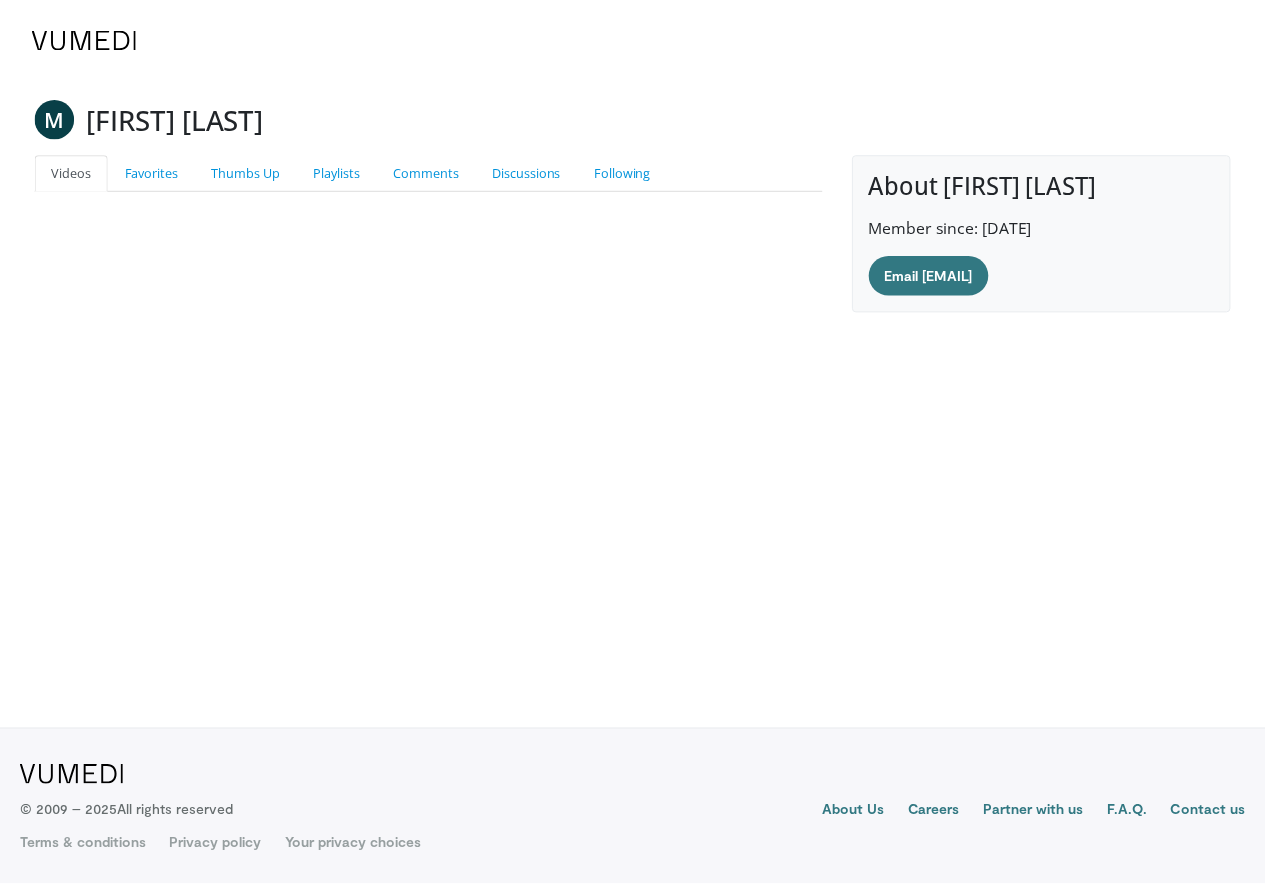 scroll, scrollTop: 0, scrollLeft: 0, axis: both 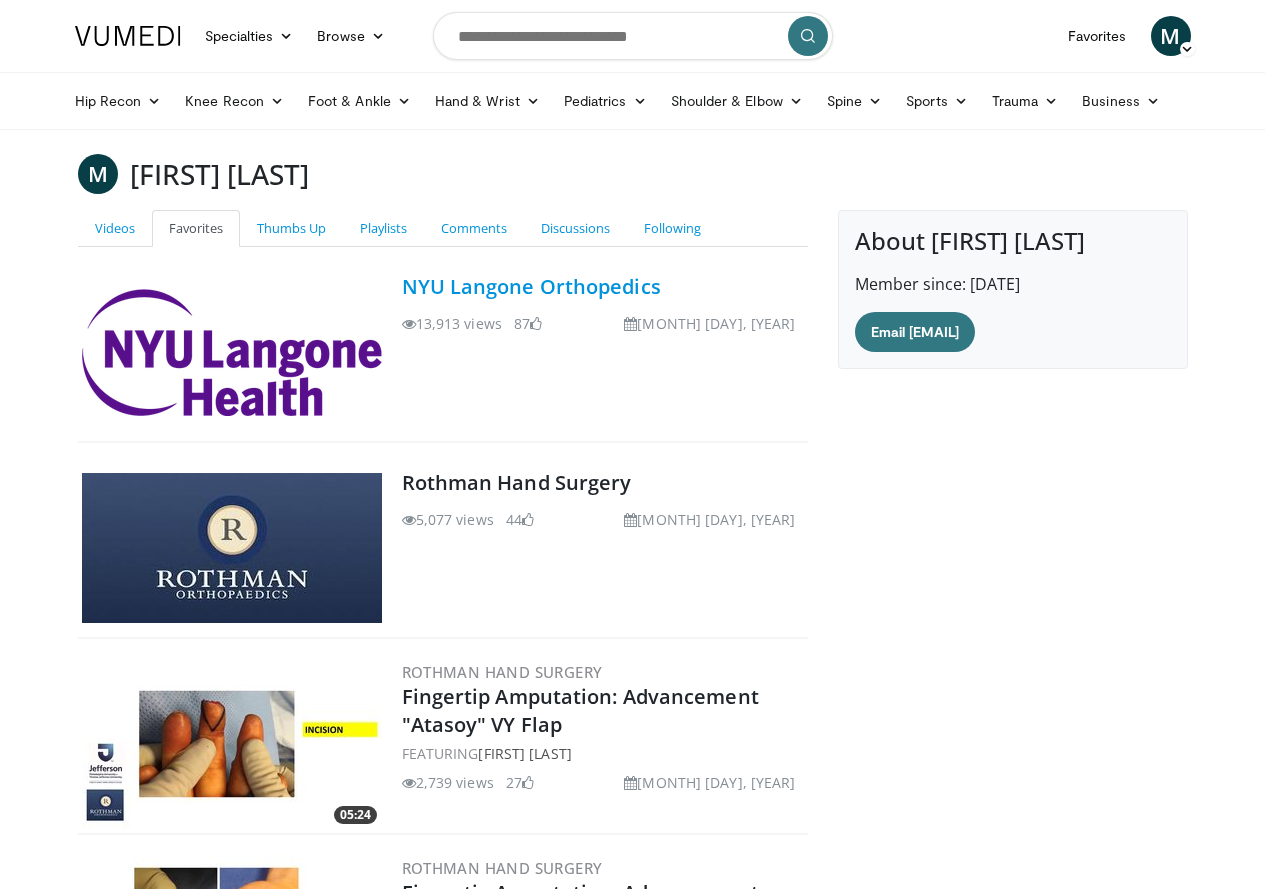 click on "NYU Langone Orthopedics" at bounding box center (531, 286) 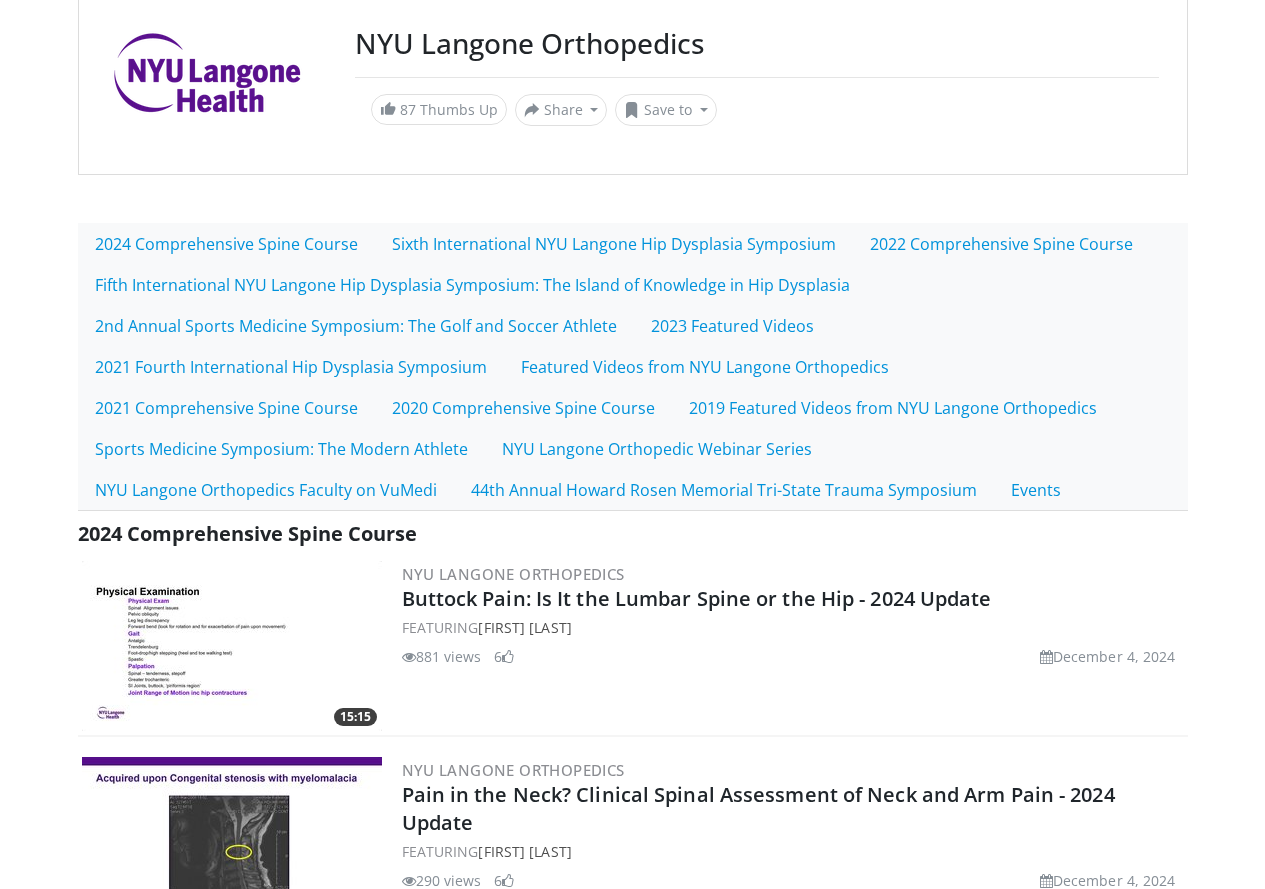 scroll, scrollTop: 0, scrollLeft: 0, axis: both 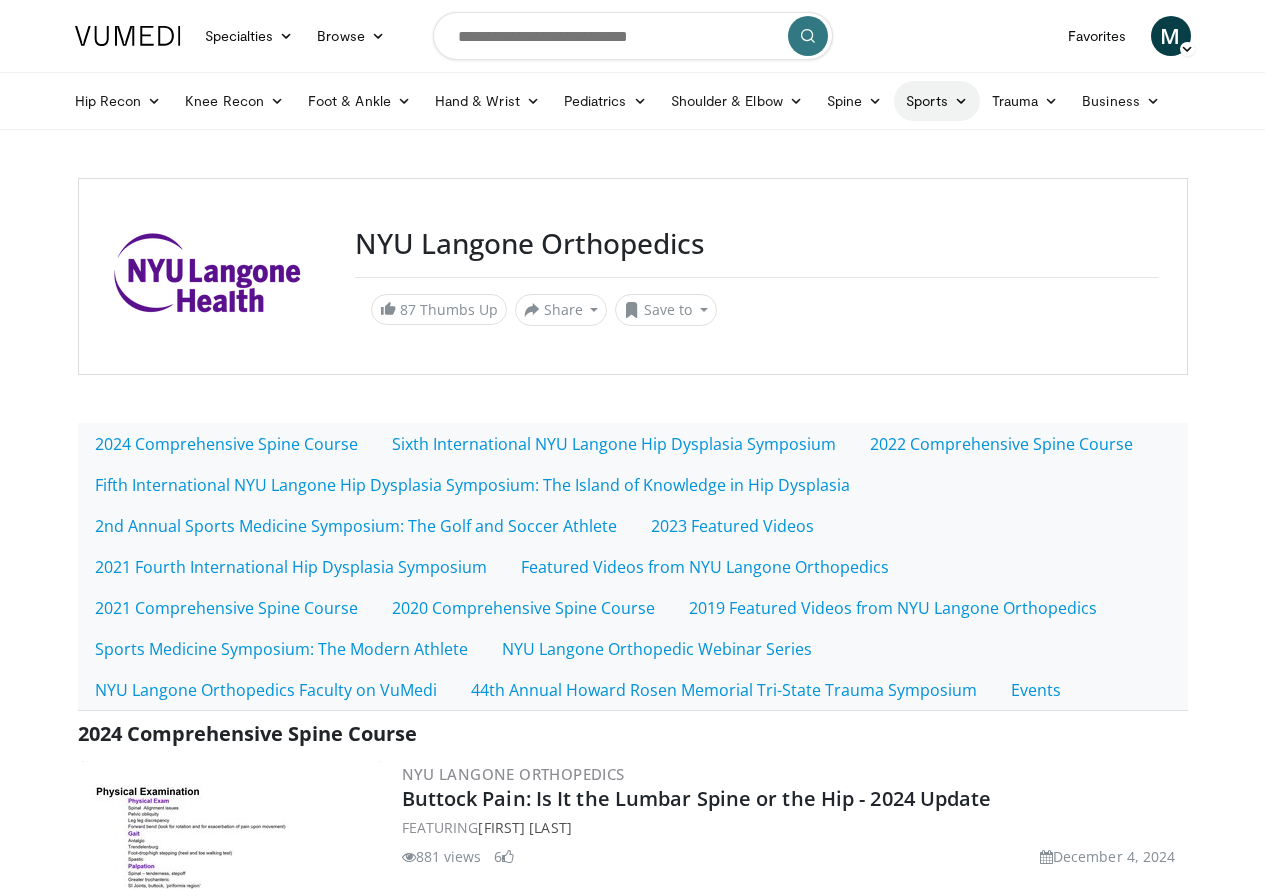 click at bounding box center (961, 101) 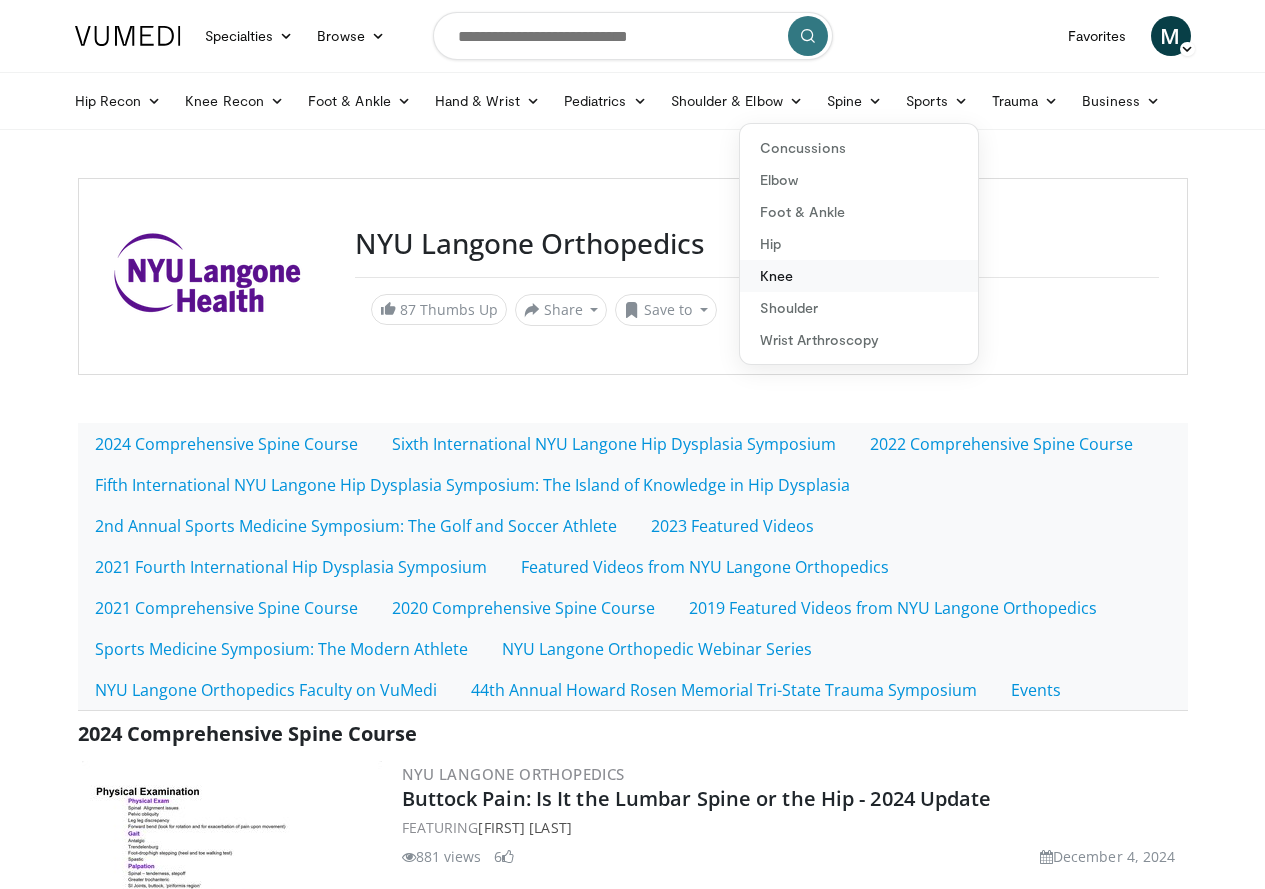 click on "Knee" at bounding box center (859, 276) 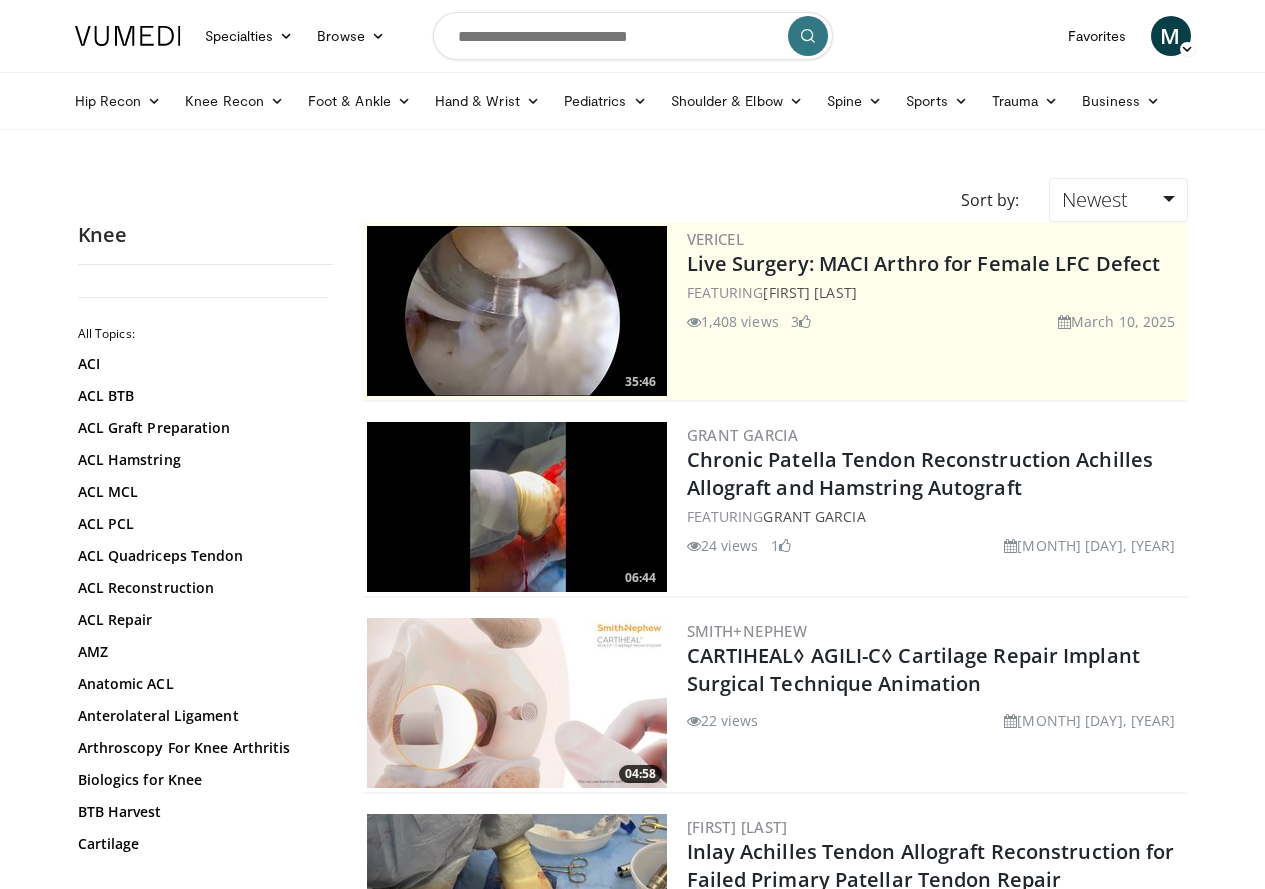 scroll, scrollTop: 0, scrollLeft: 0, axis: both 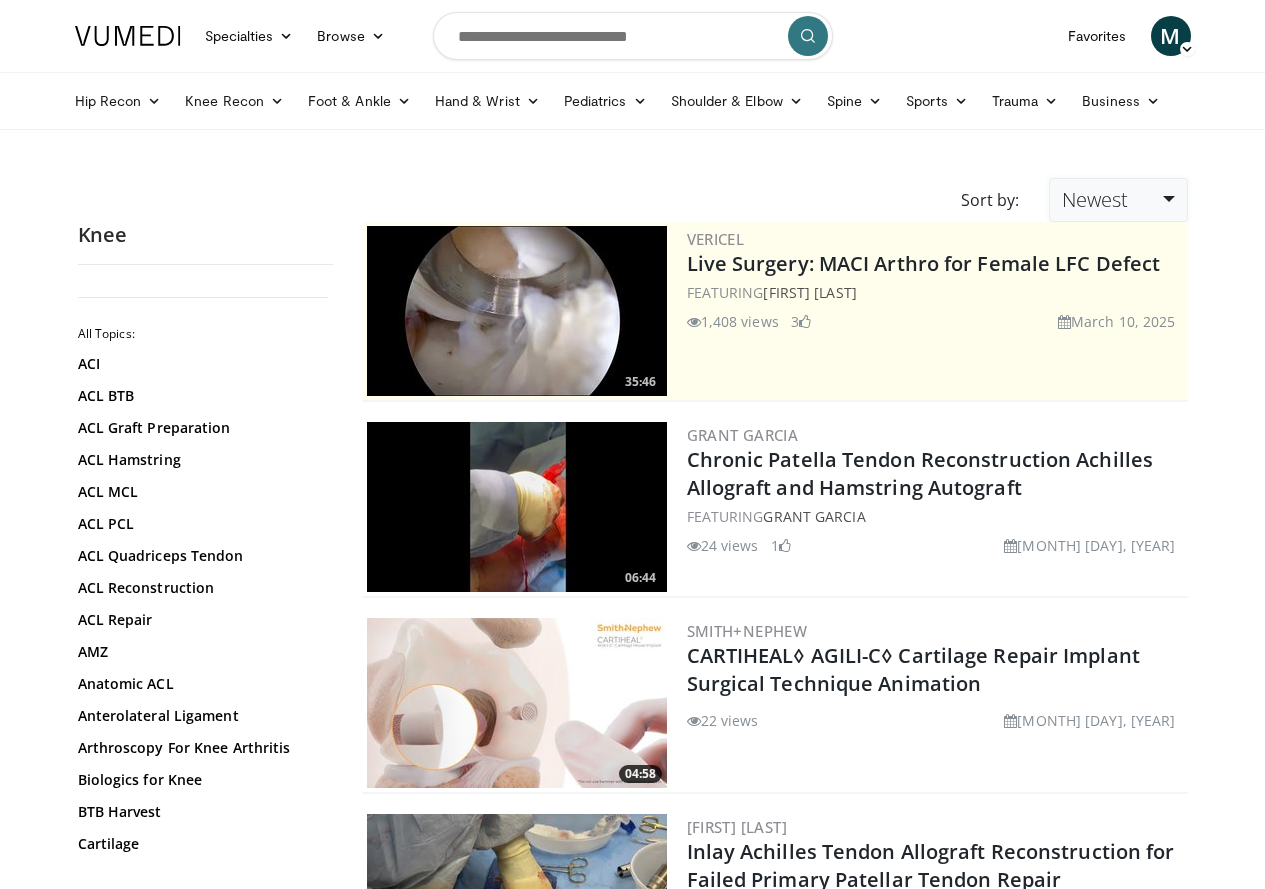 click on "Newest" at bounding box center [1118, 200] 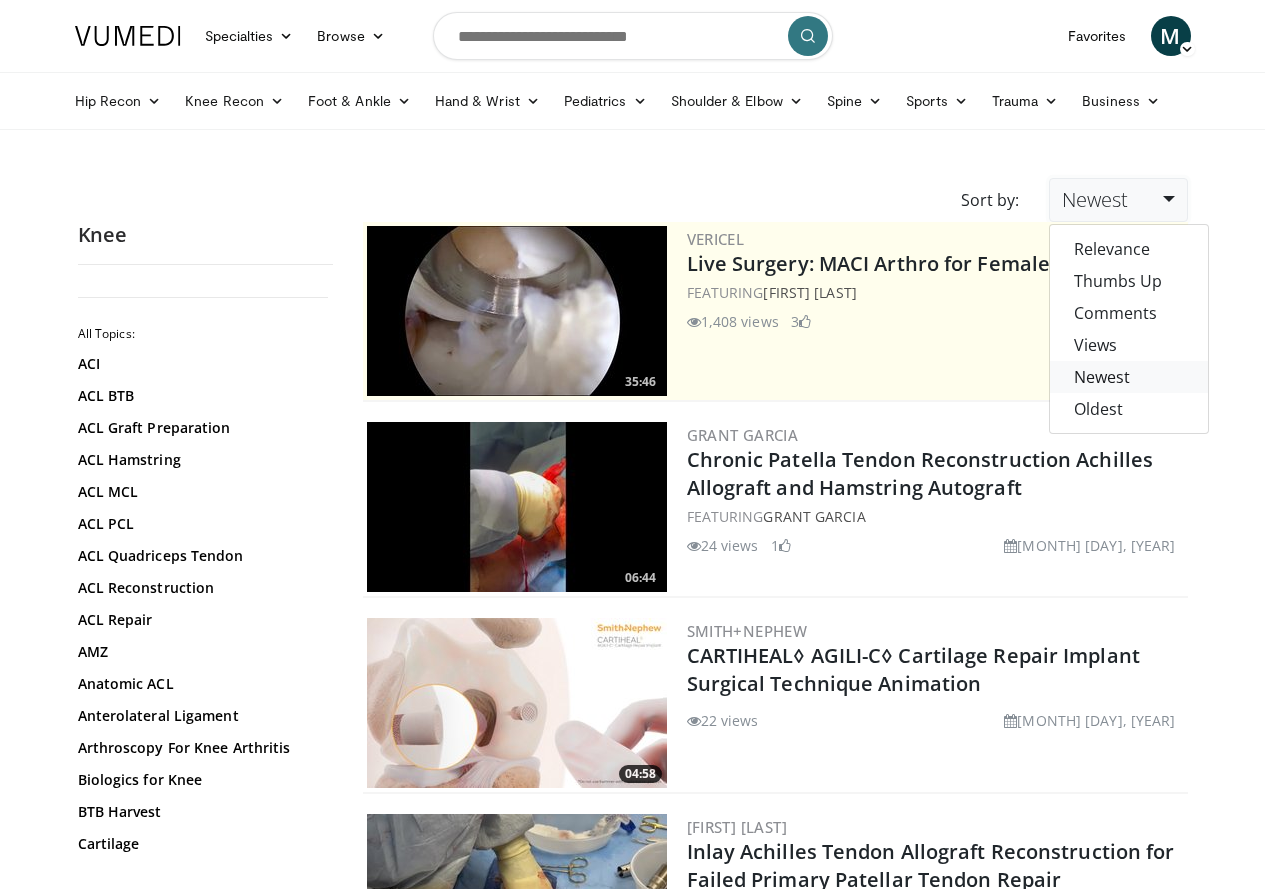 click on "Newest" at bounding box center [1129, 377] 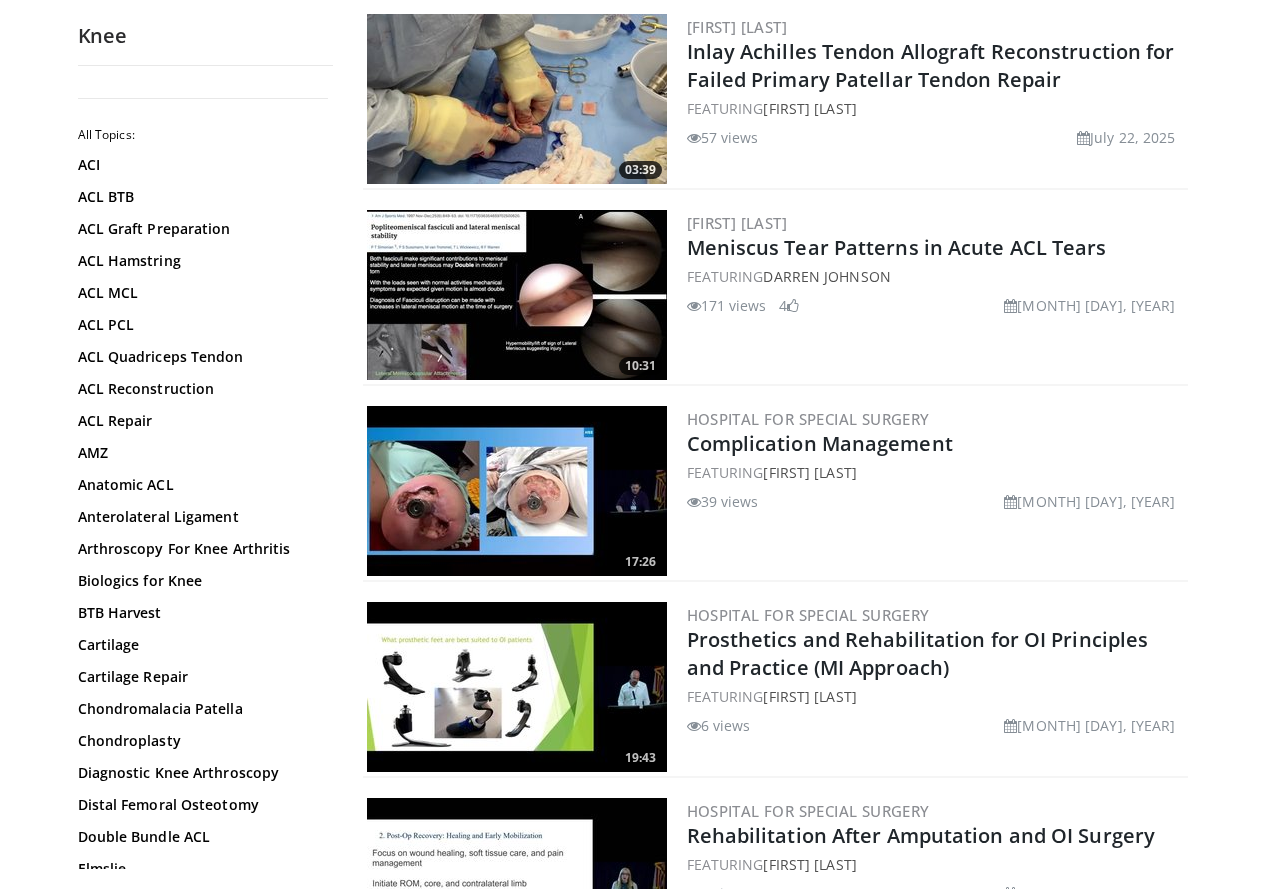 scroll, scrollTop: 500, scrollLeft: 0, axis: vertical 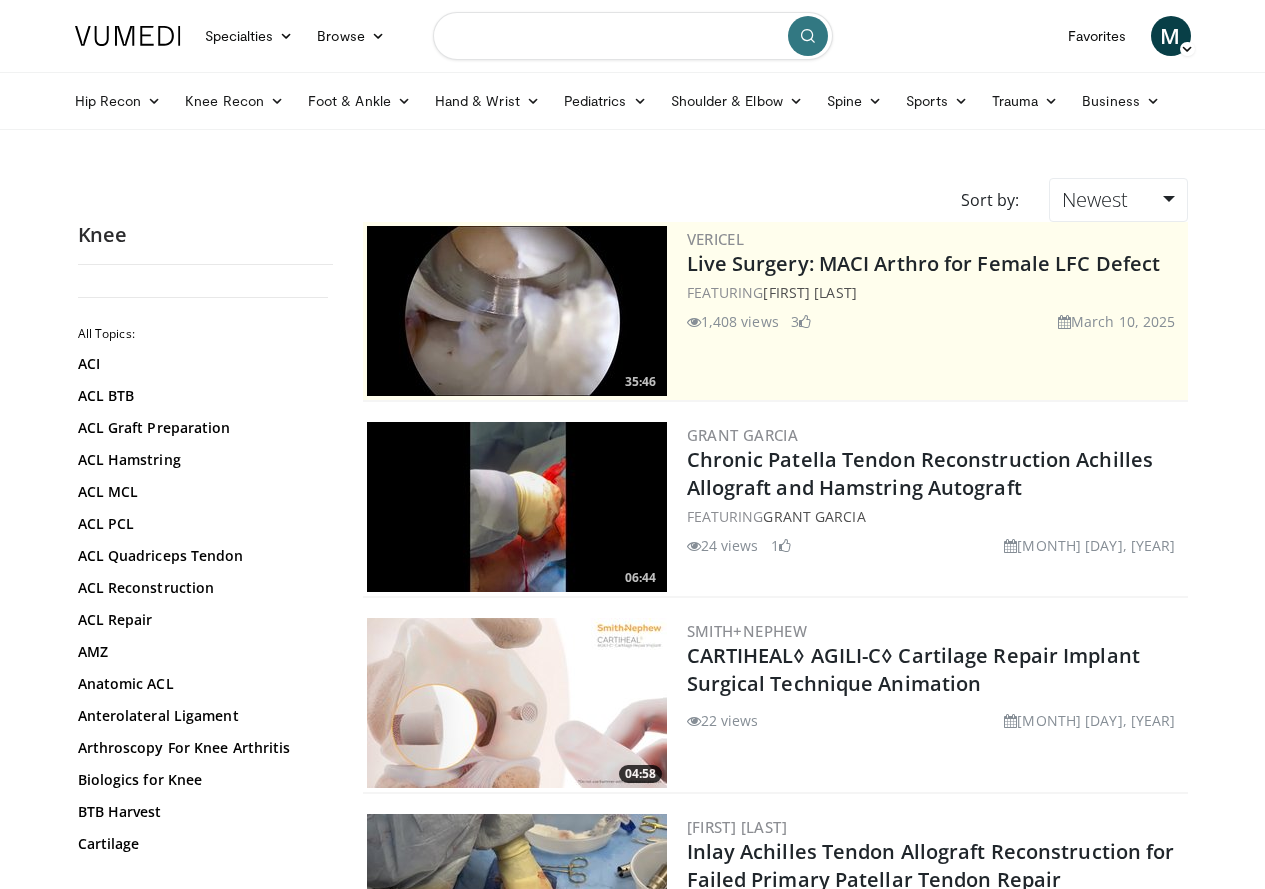 click at bounding box center [633, 36] 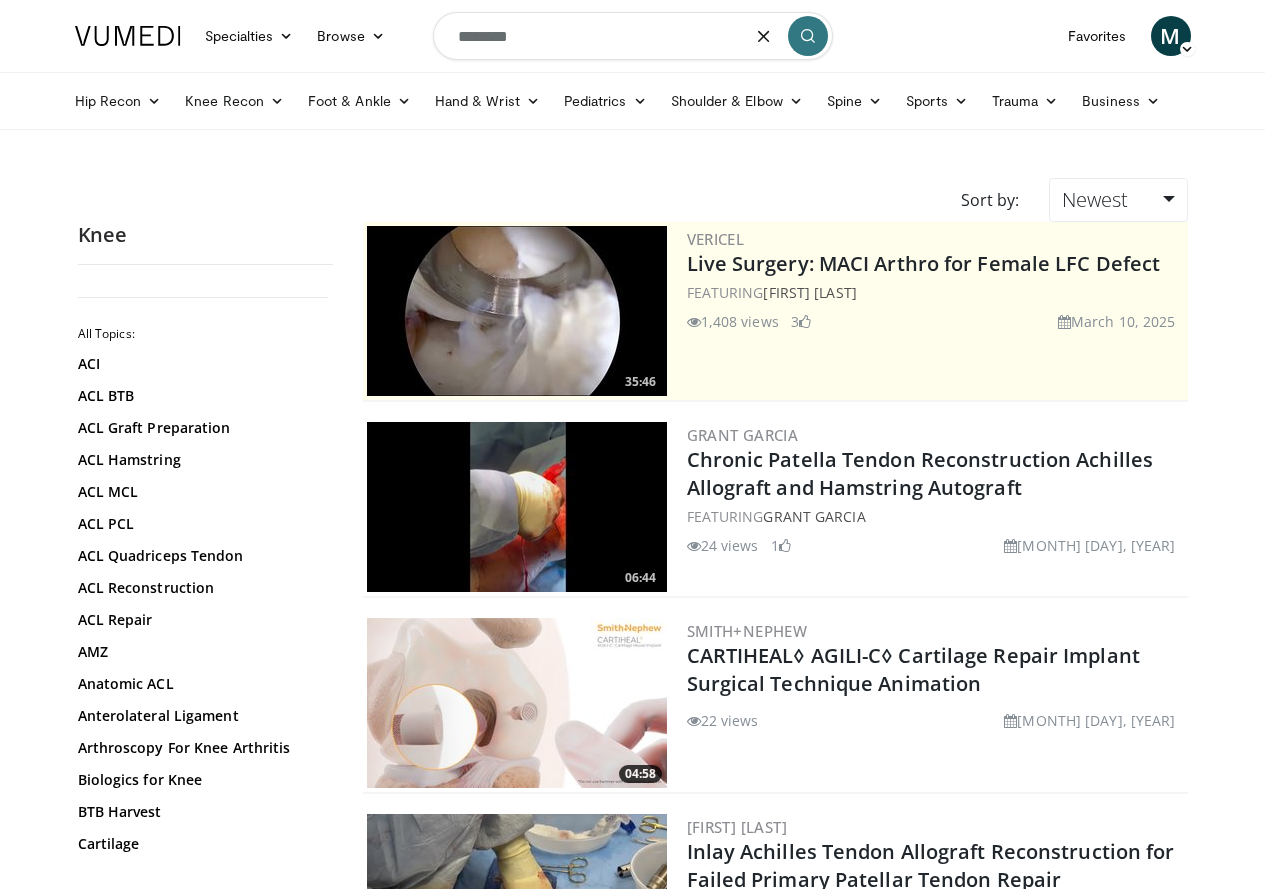 type on "********" 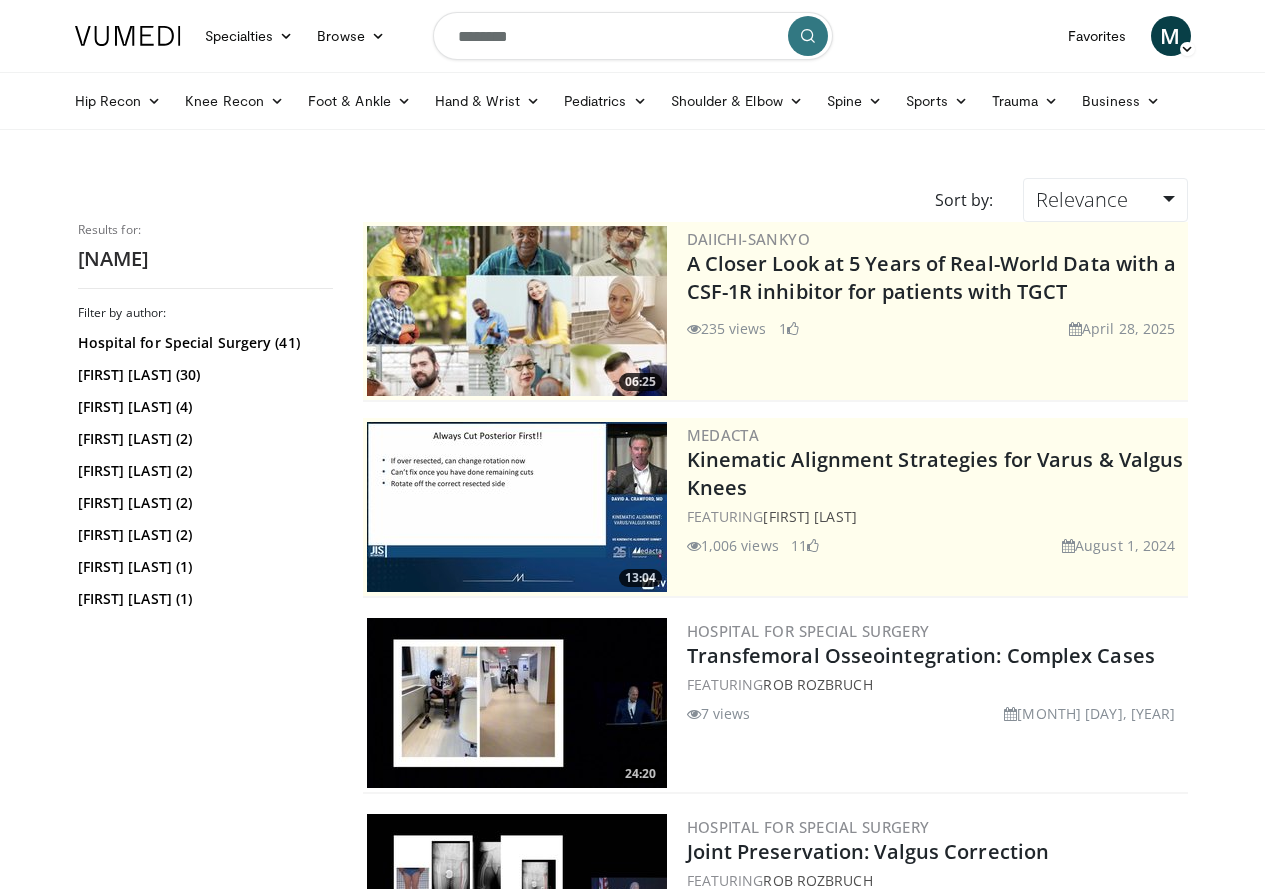 scroll, scrollTop: 0, scrollLeft: 0, axis: both 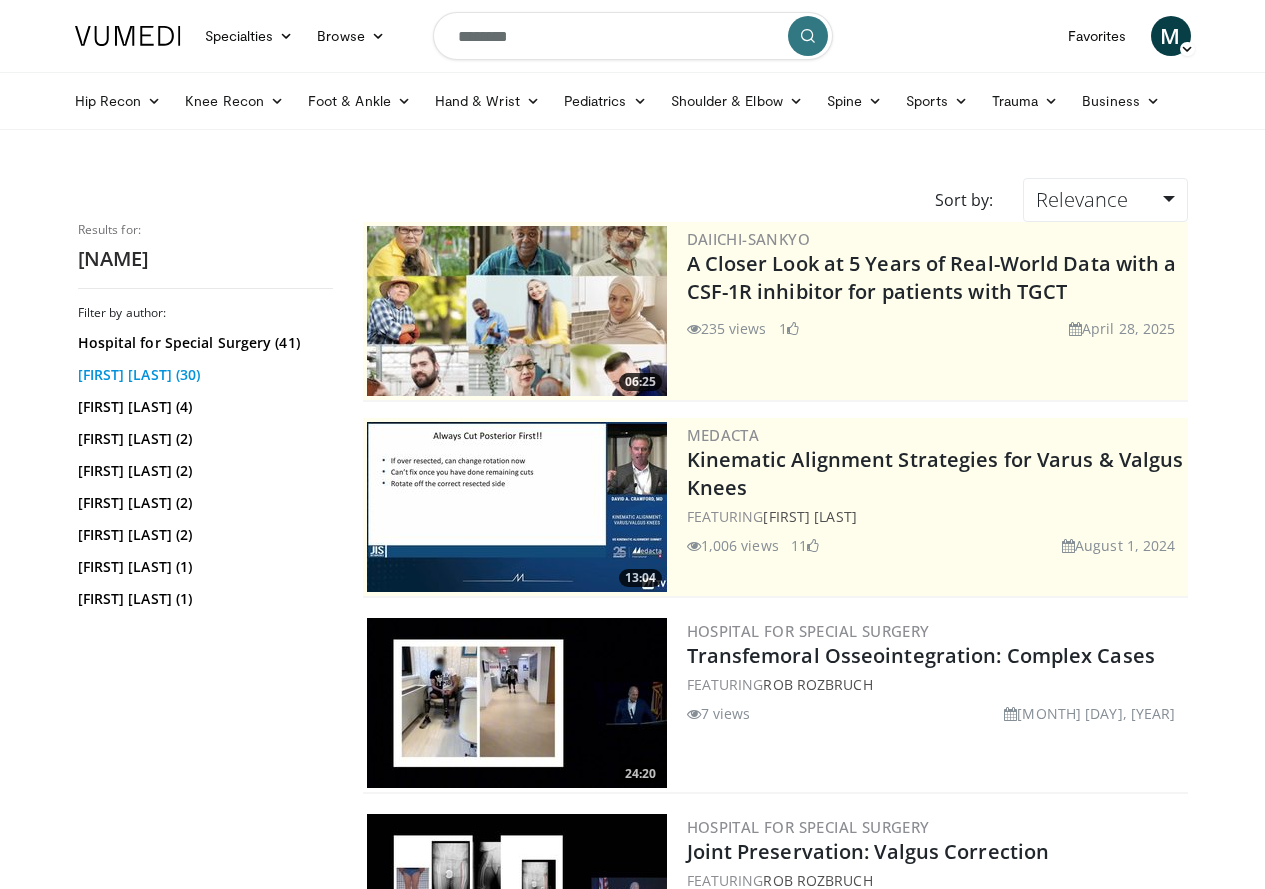 click on "Rob Rozbruch (30)" at bounding box center (203, 375) 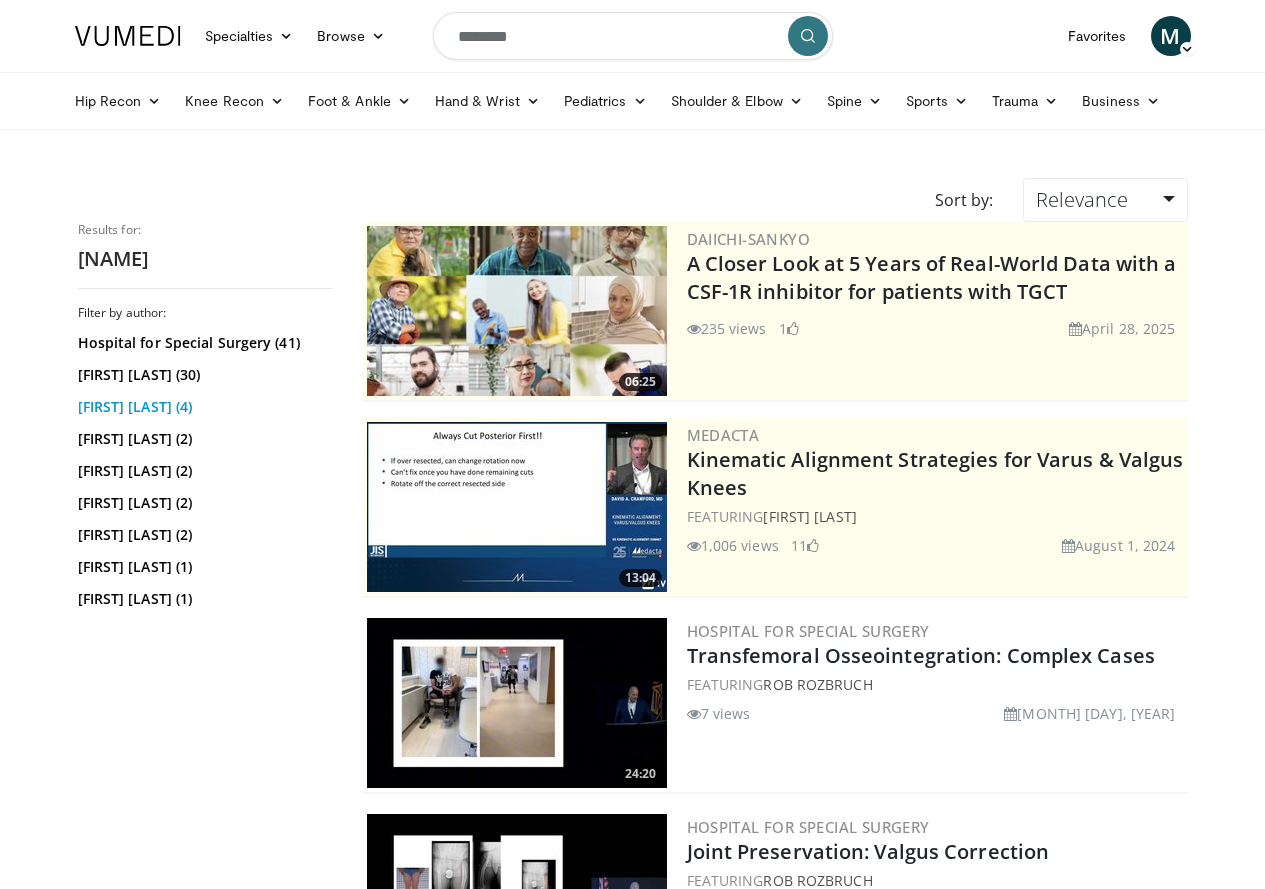 click on "S. Robert Rozbruch (4)" at bounding box center [203, 407] 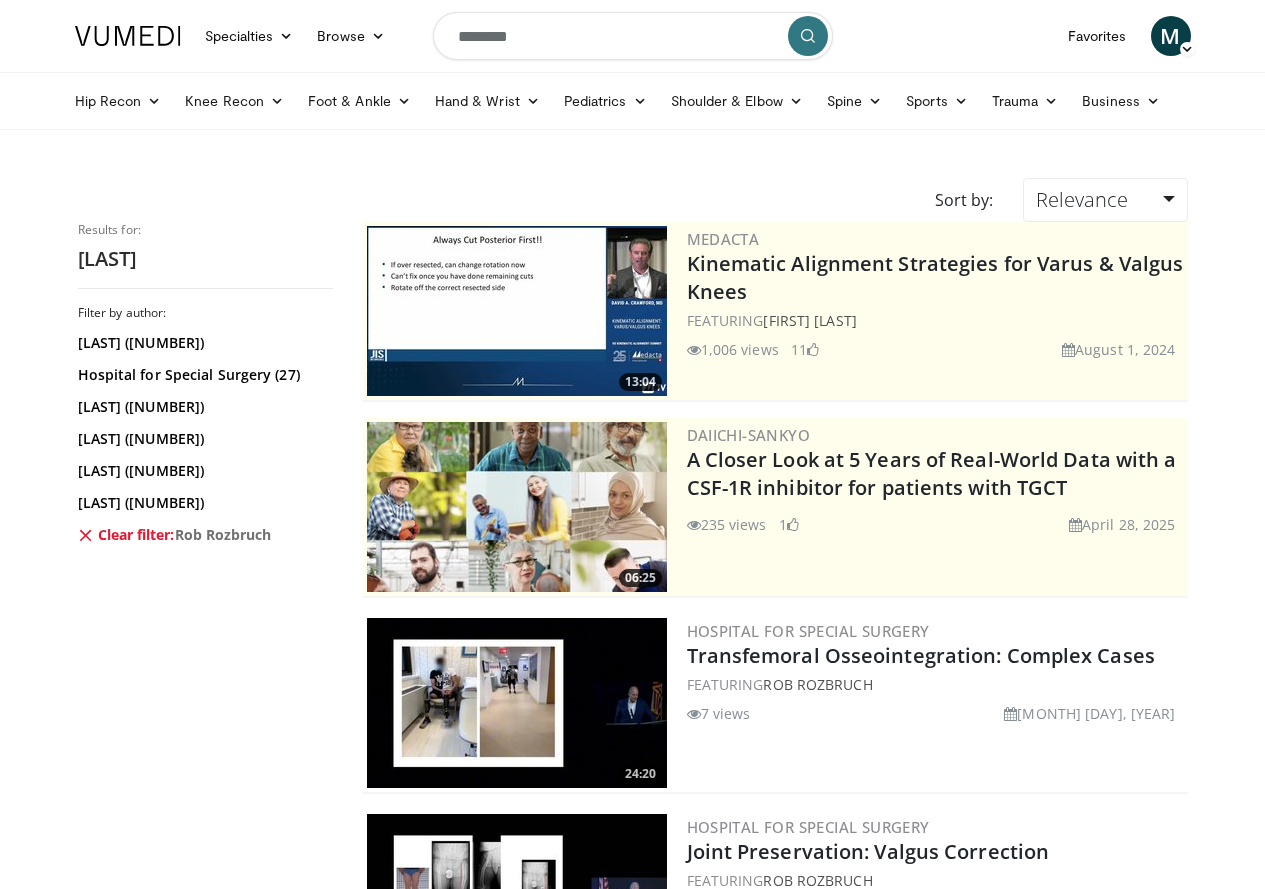 scroll, scrollTop: 0, scrollLeft: 0, axis: both 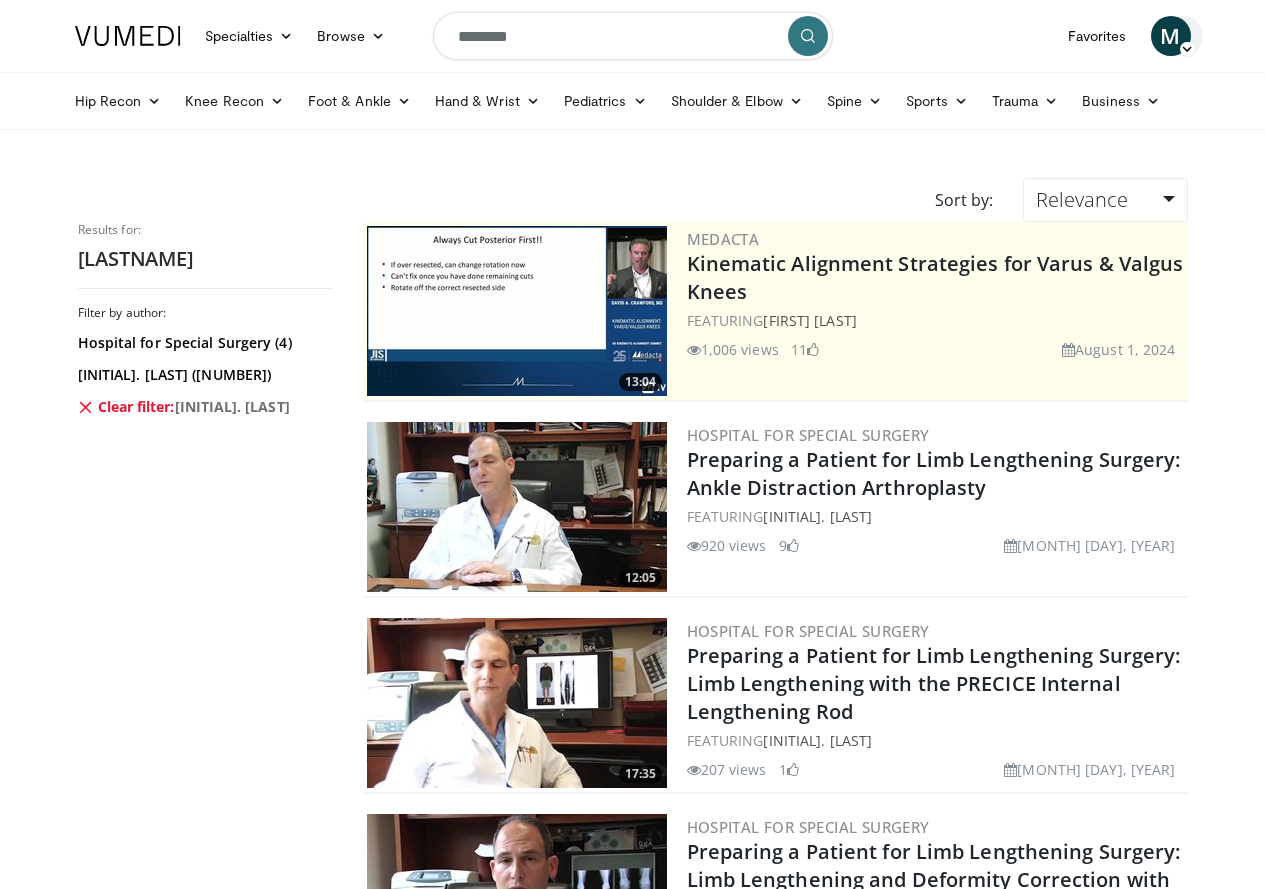 click on "M" at bounding box center (1171, 36) 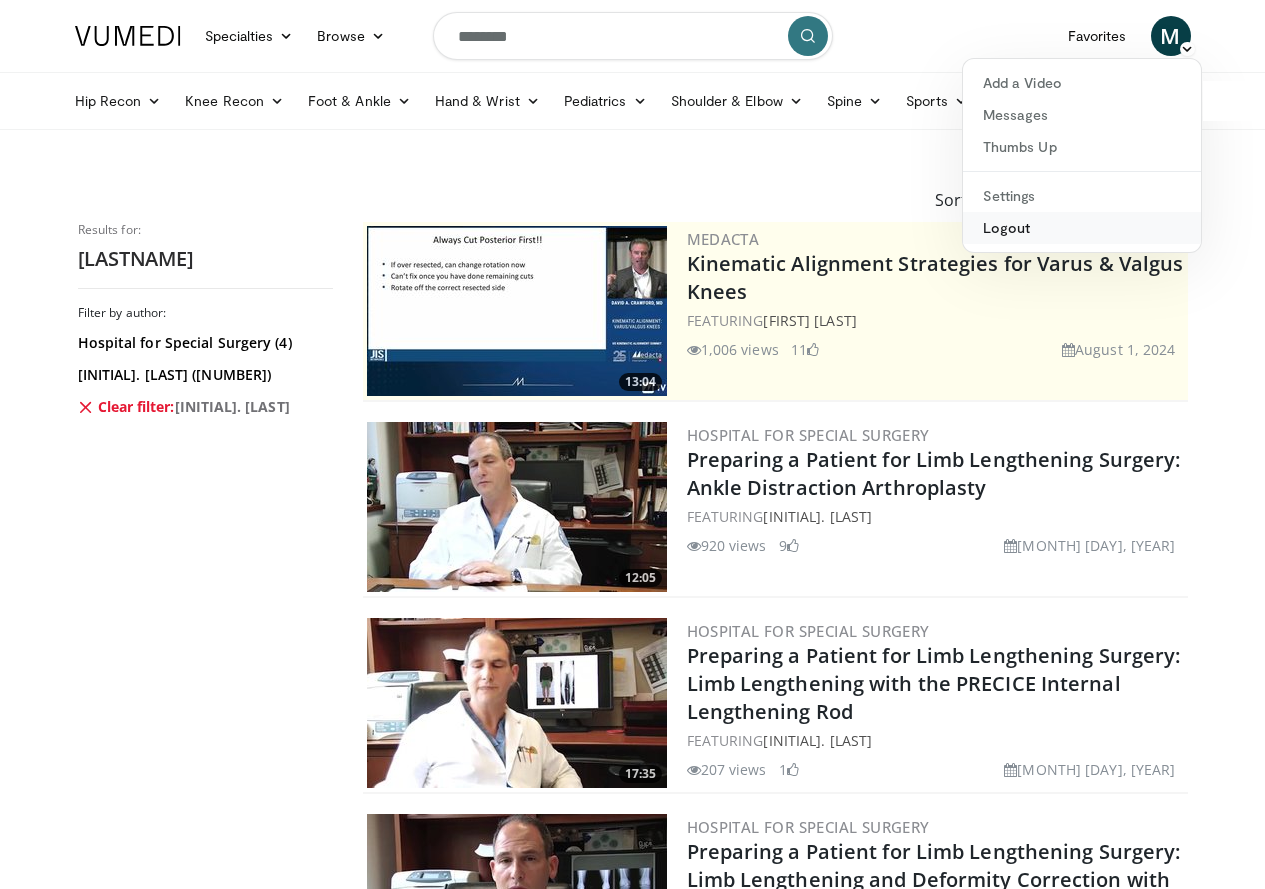 click on "Logout" at bounding box center (1082, 228) 